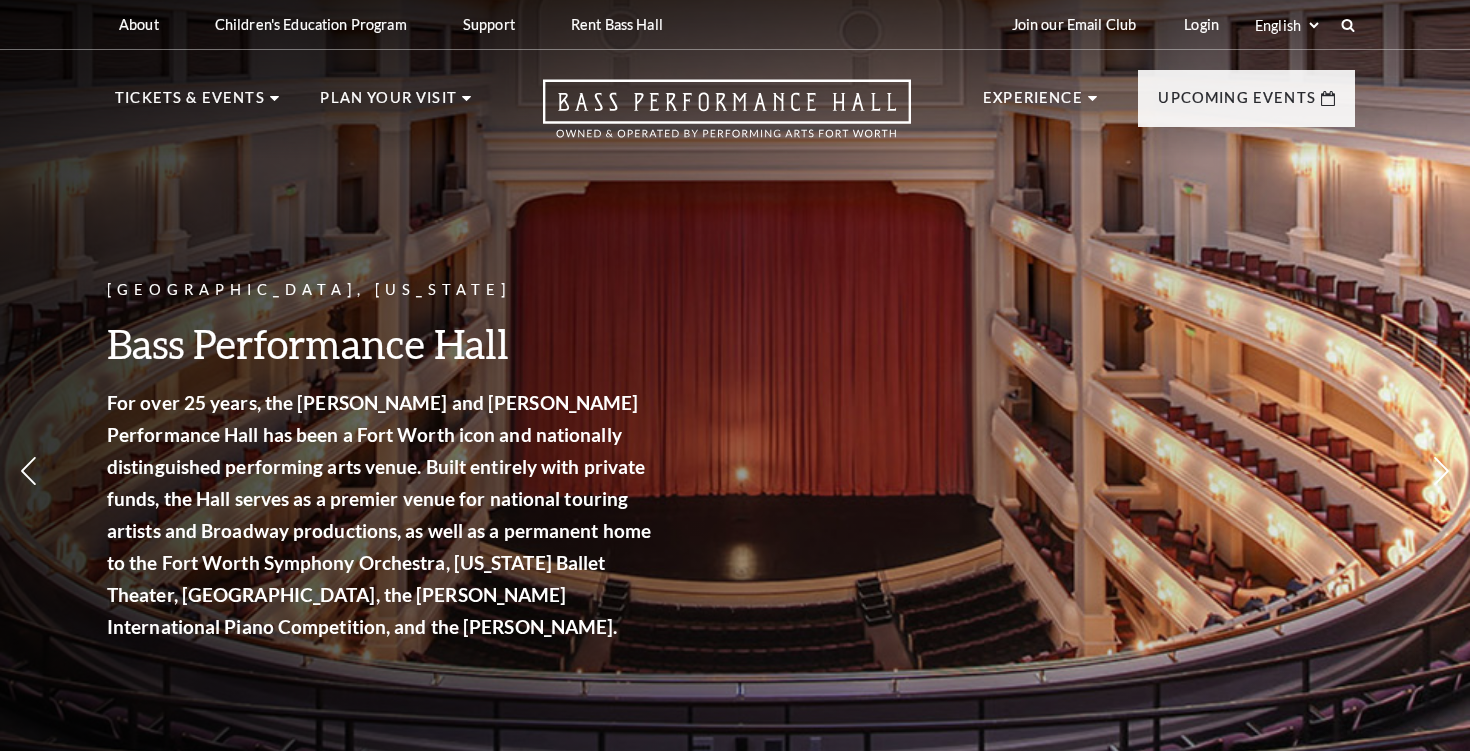 scroll, scrollTop: 0, scrollLeft: 0, axis: both 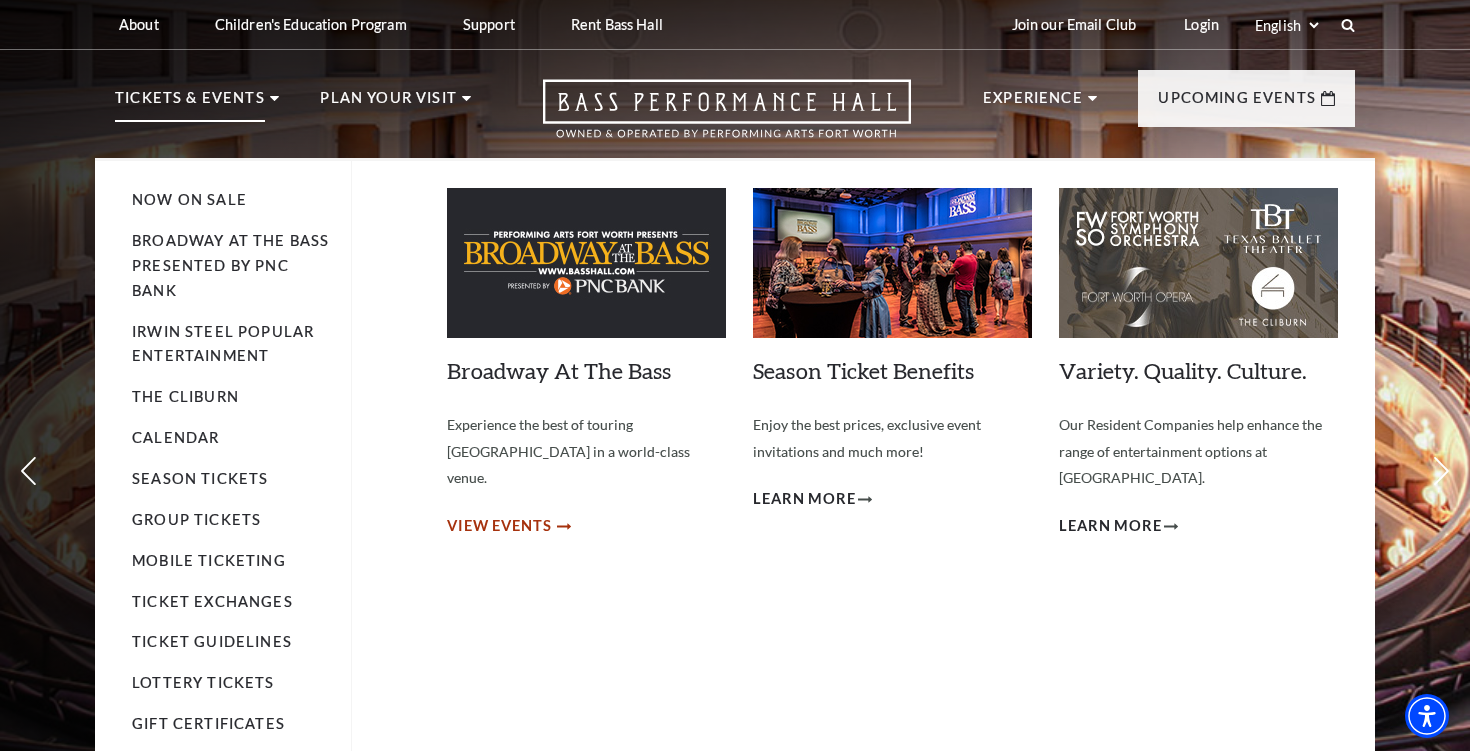 click on "View Events" at bounding box center [499, 526] 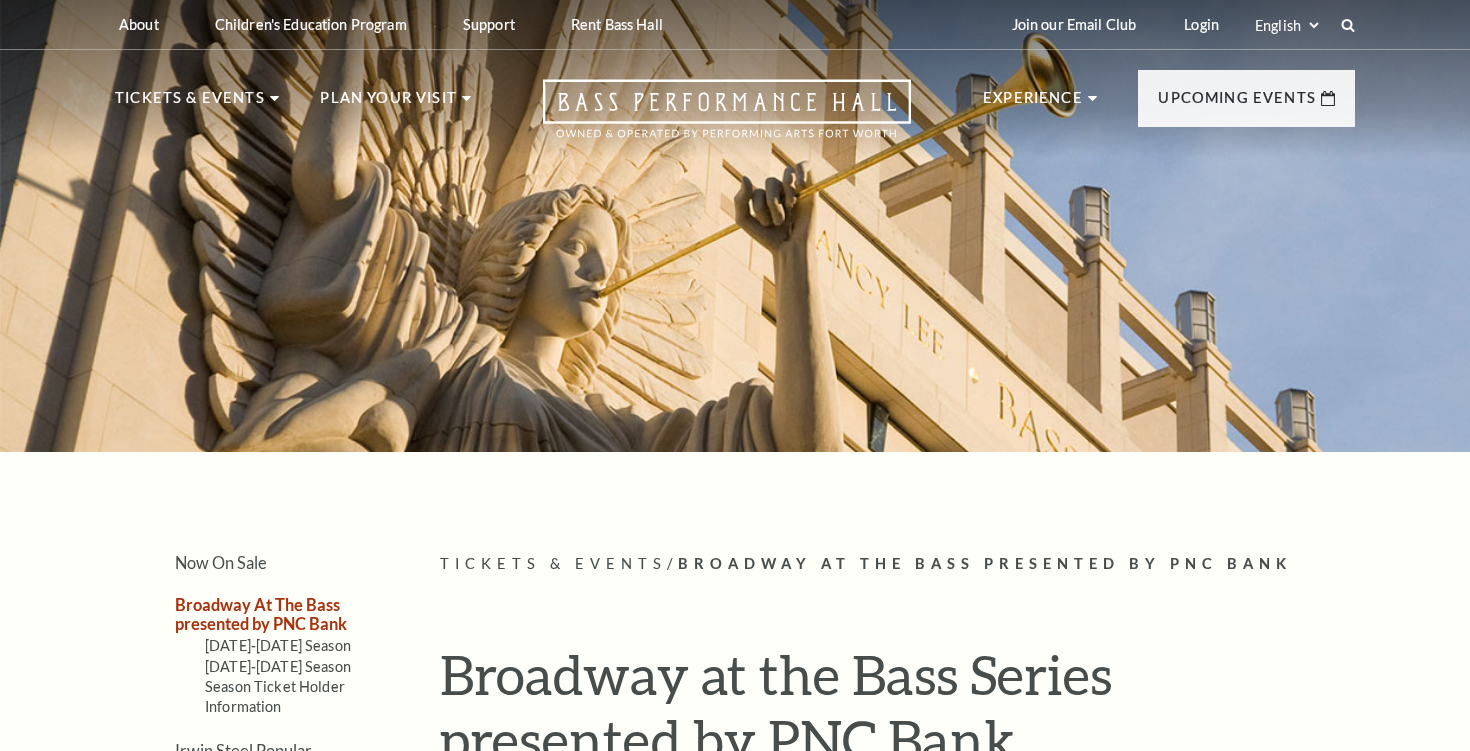 scroll, scrollTop: 0, scrollLeft: 0, axis: both 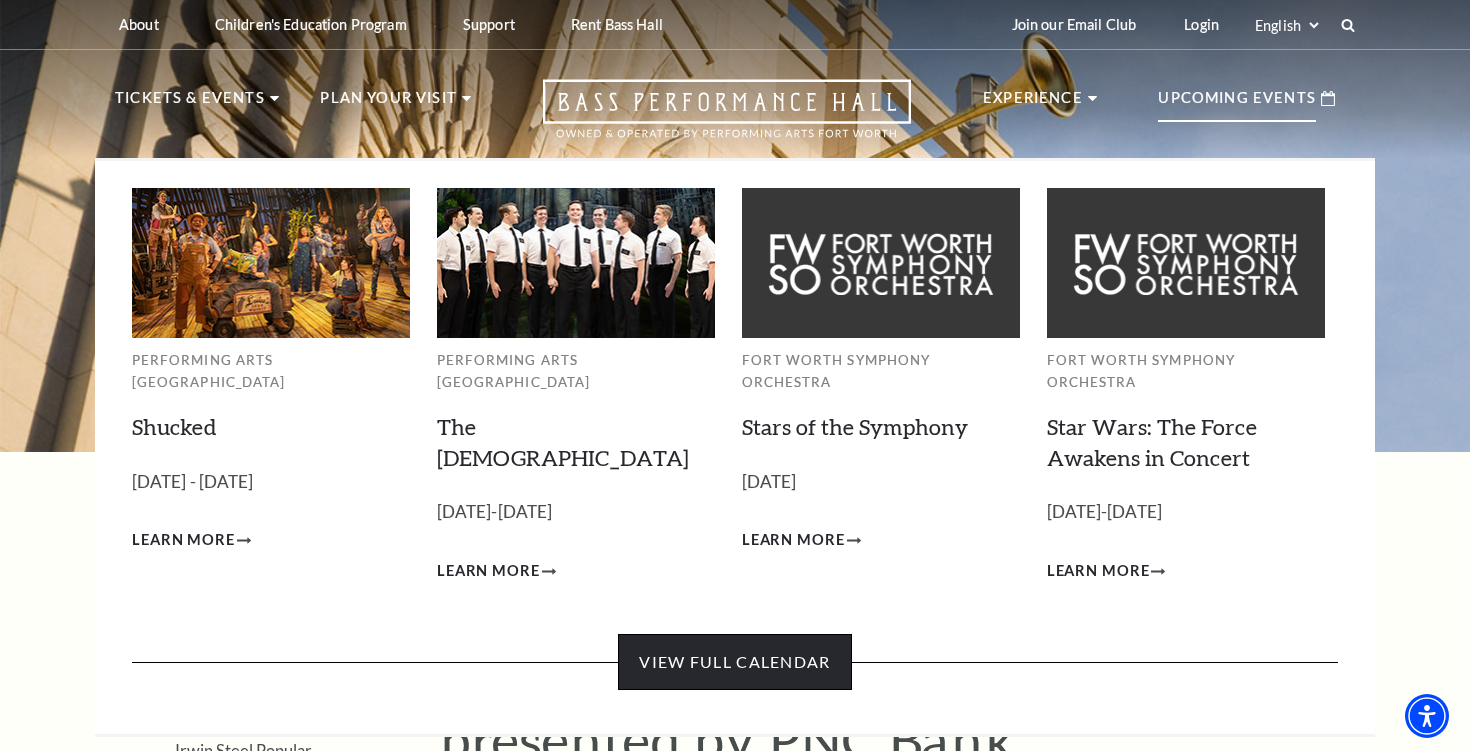 click on "View Full Calendar" at bounding box center (734, 662) 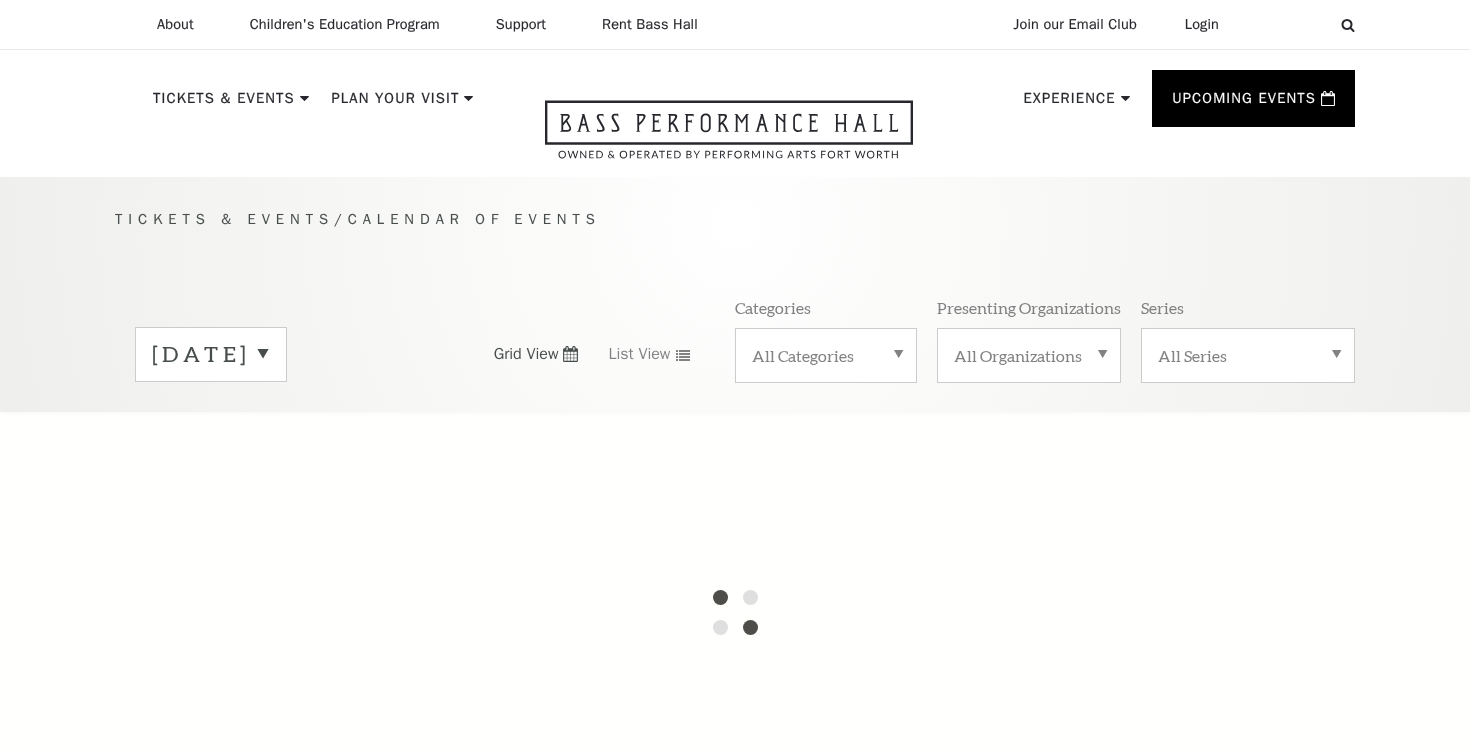 scroll, scrollTop: 0, scrollLeft: 0, axis: both 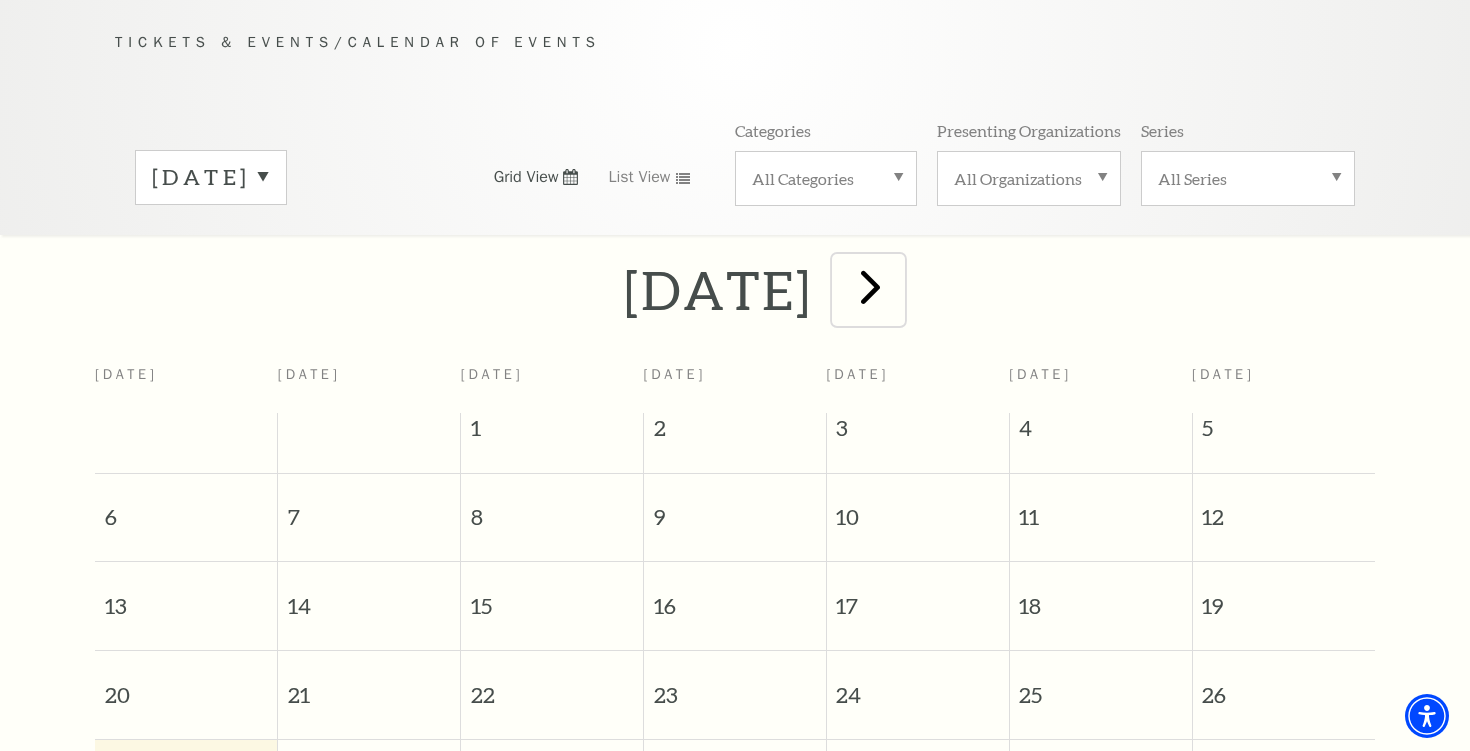 click at bounding box center (870, 286) 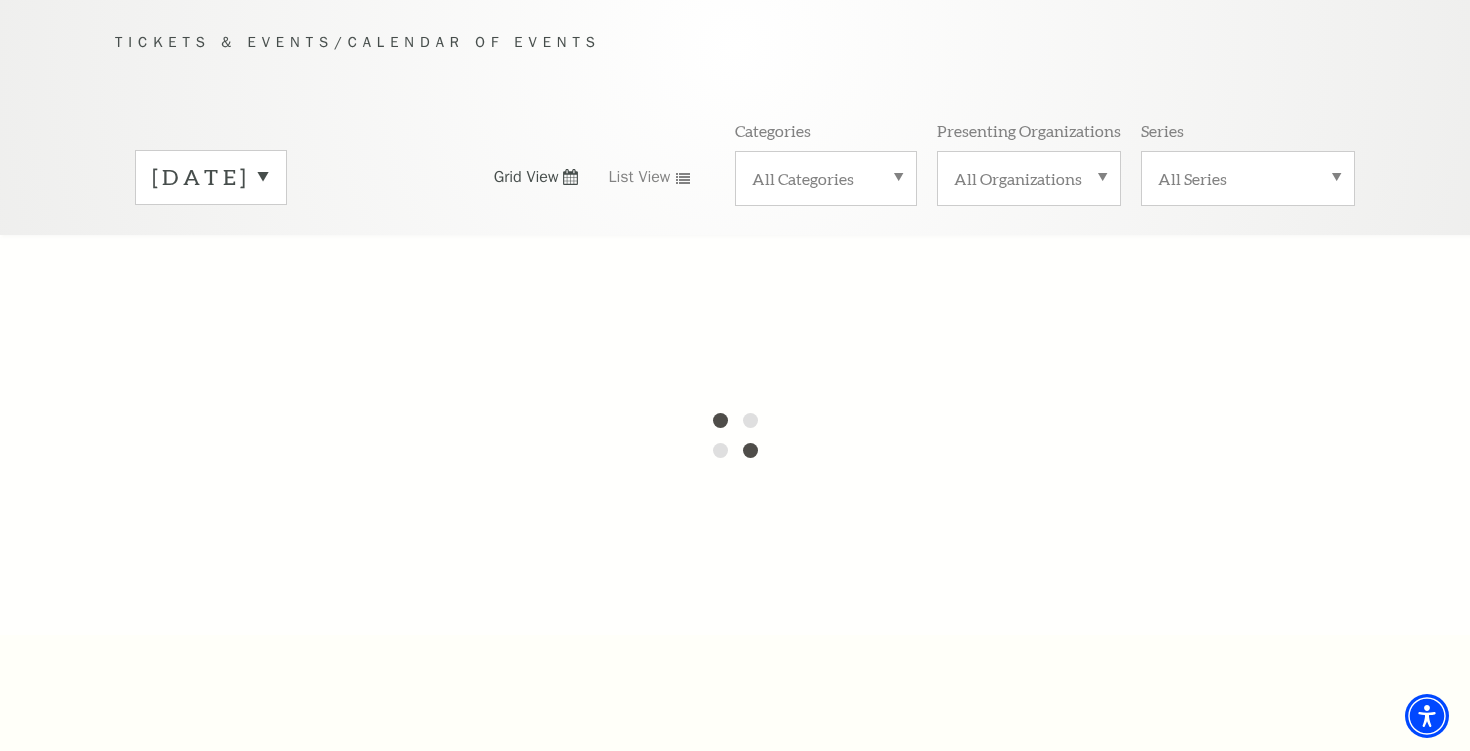 click at bounding box center [735, 435] 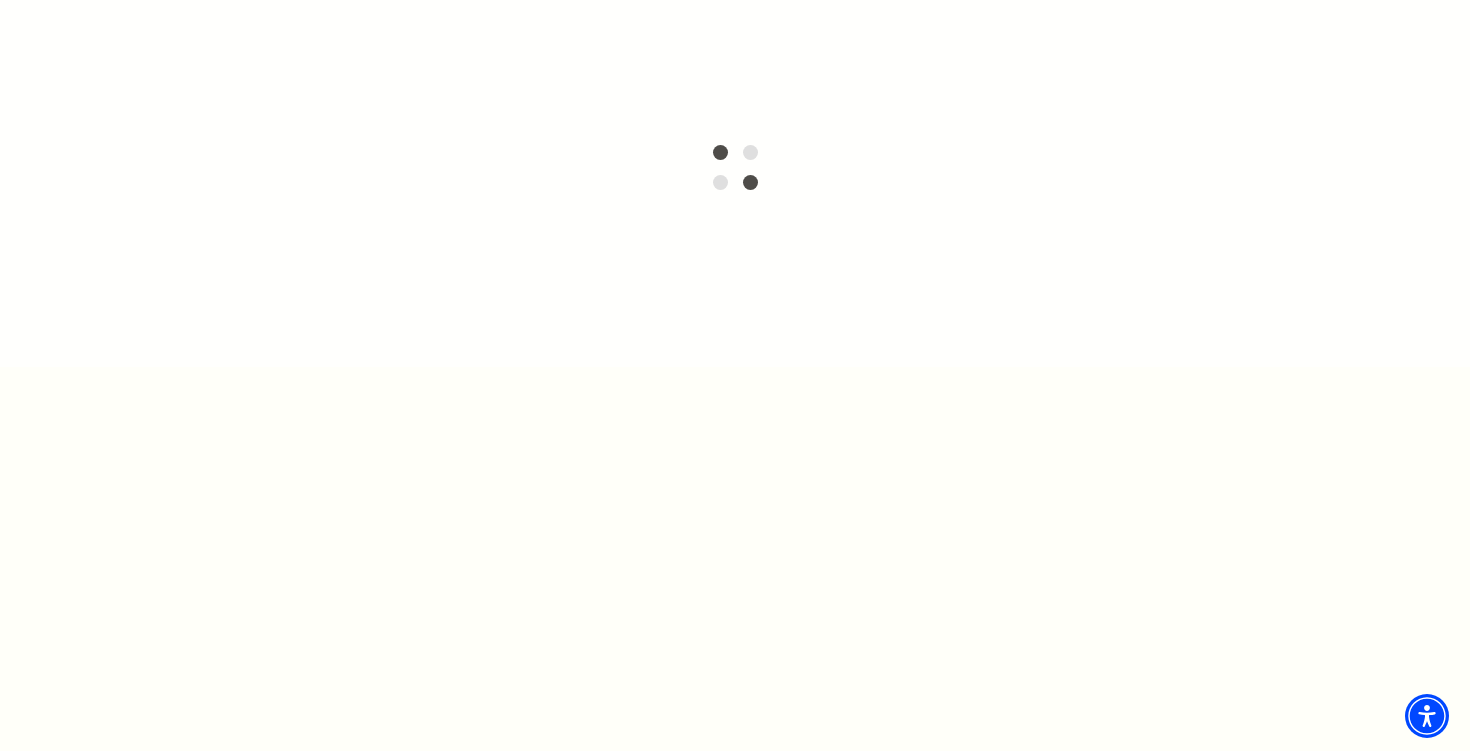 scroll, scrollTop: 0, scrollLeft: 0, axis: both 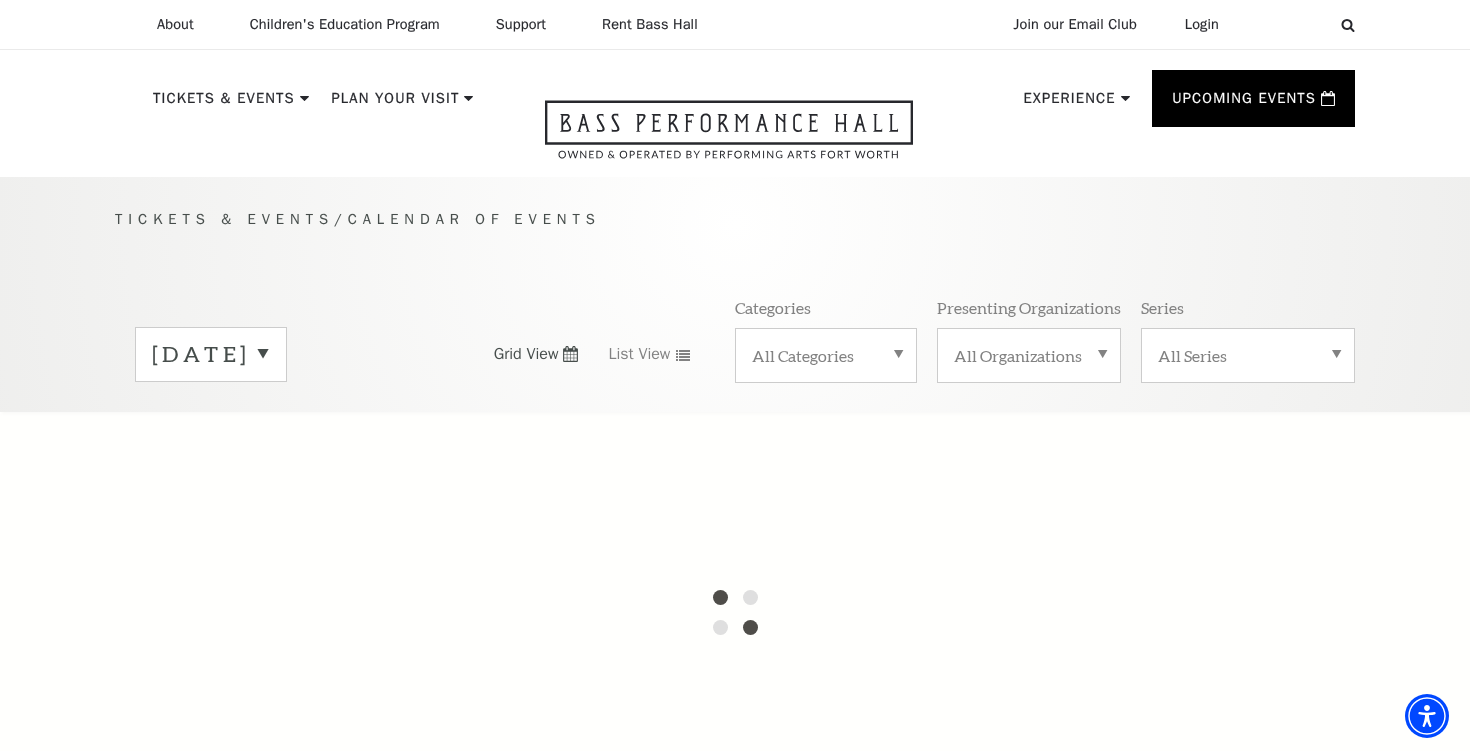 click on "July 2025" at bounding box center (211, 354) 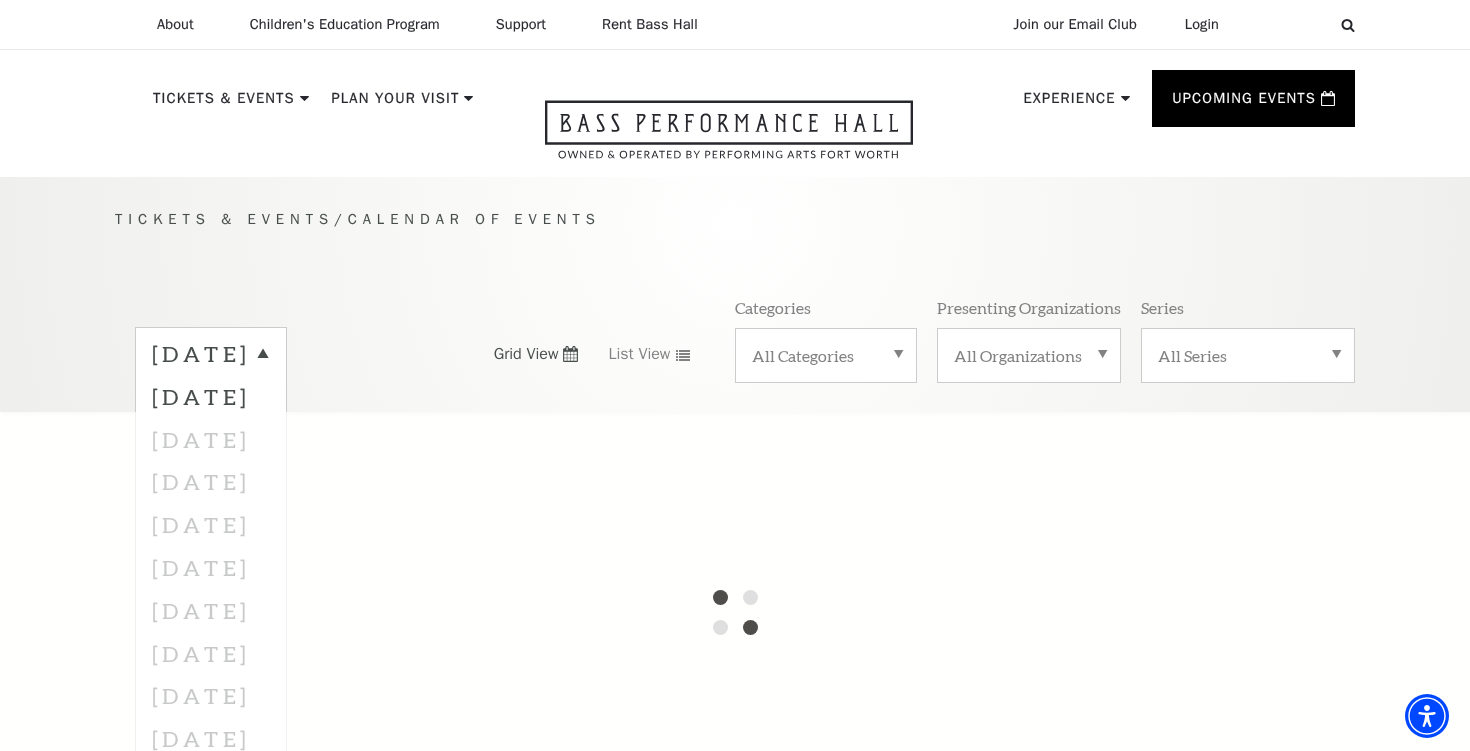 click at bounding box center (735, 612) 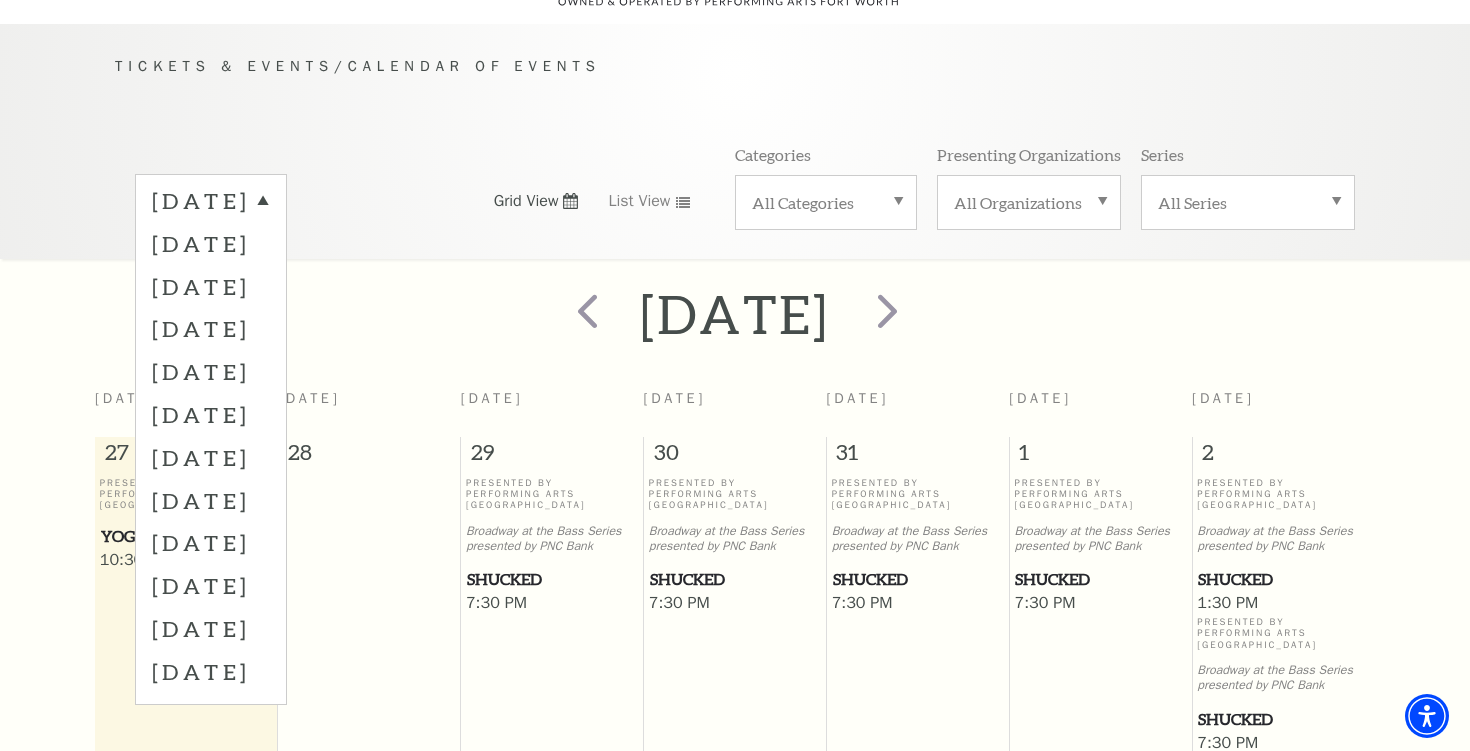 scroll, scrollTop: 177, scrollLeft: 0, axis: vertical 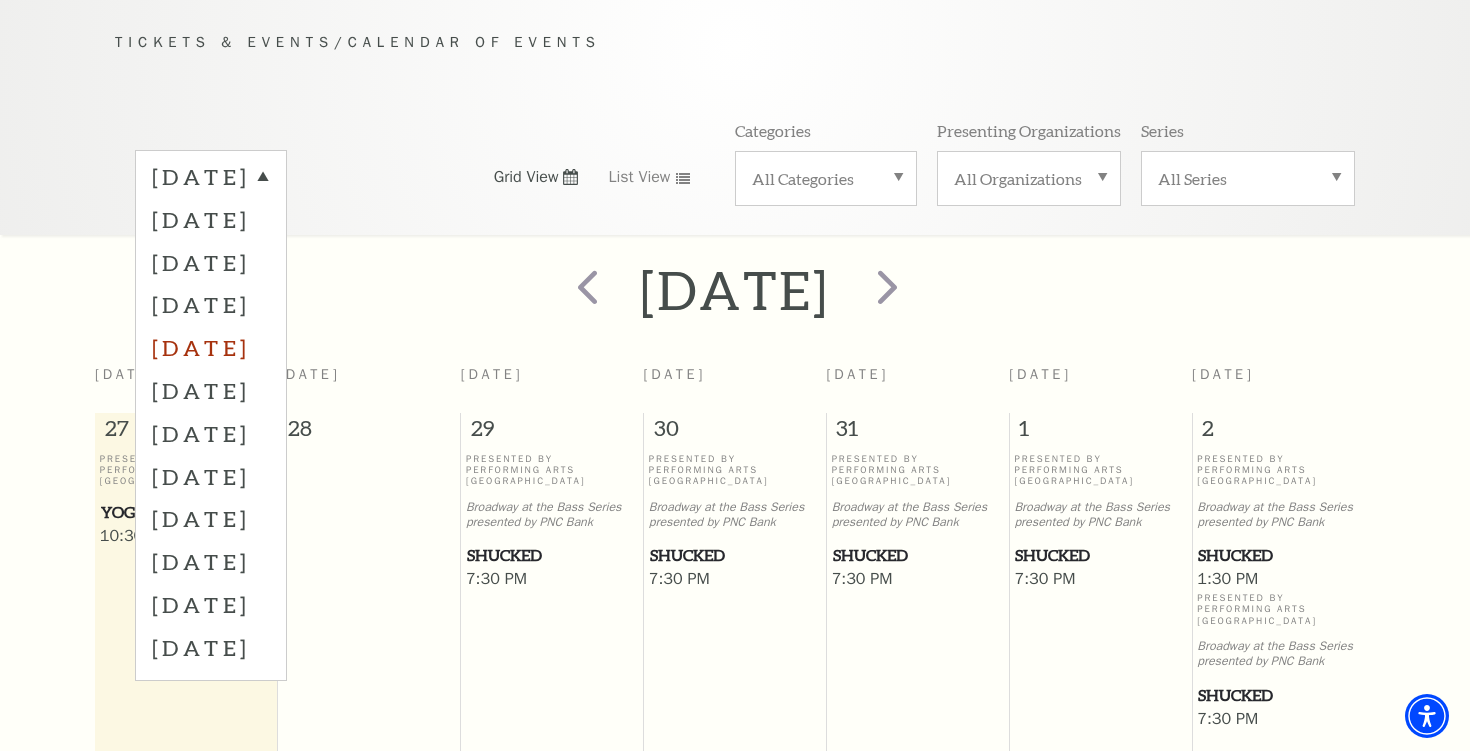 click on "November 2025" at bounding box center (211, 347) 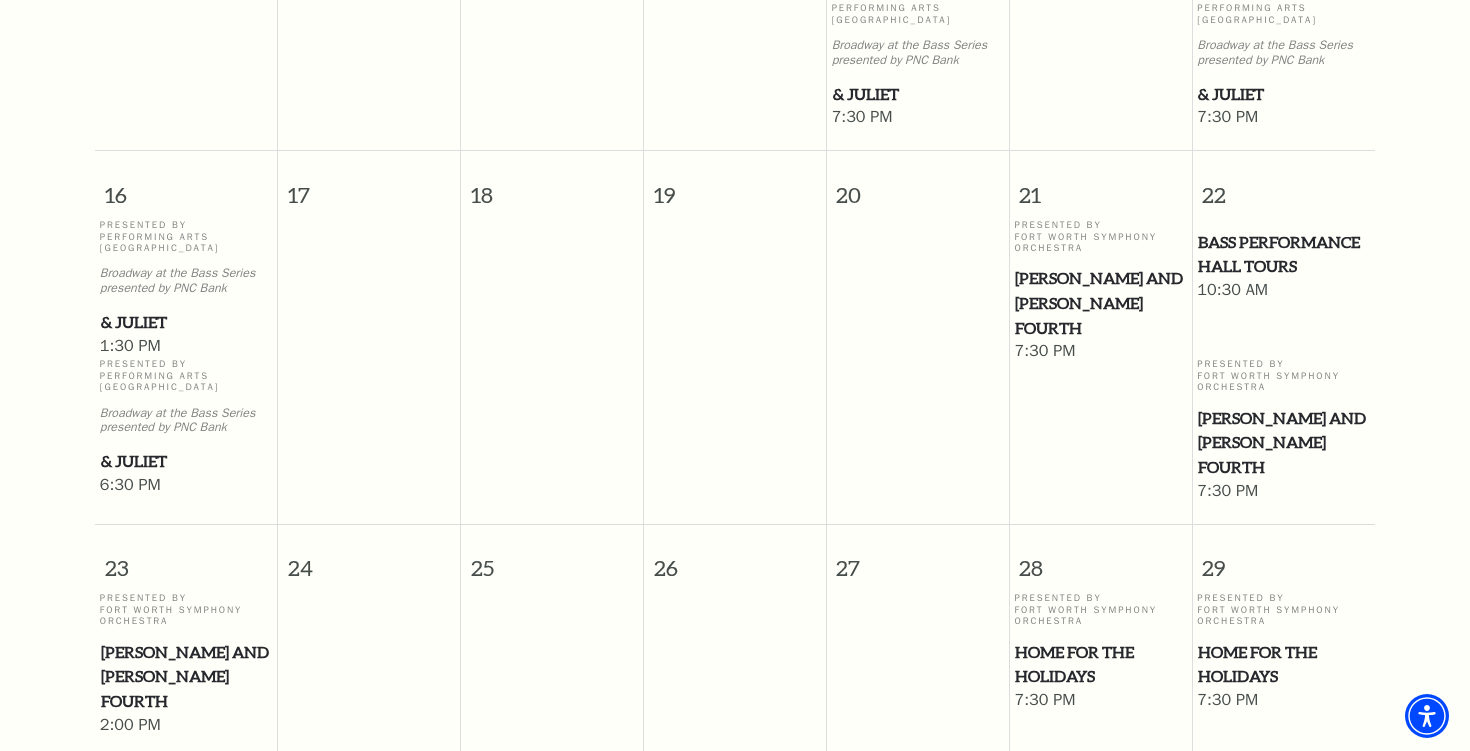 scroll, scrollTop: 1515, scrollLeft: 0, axis: vertical 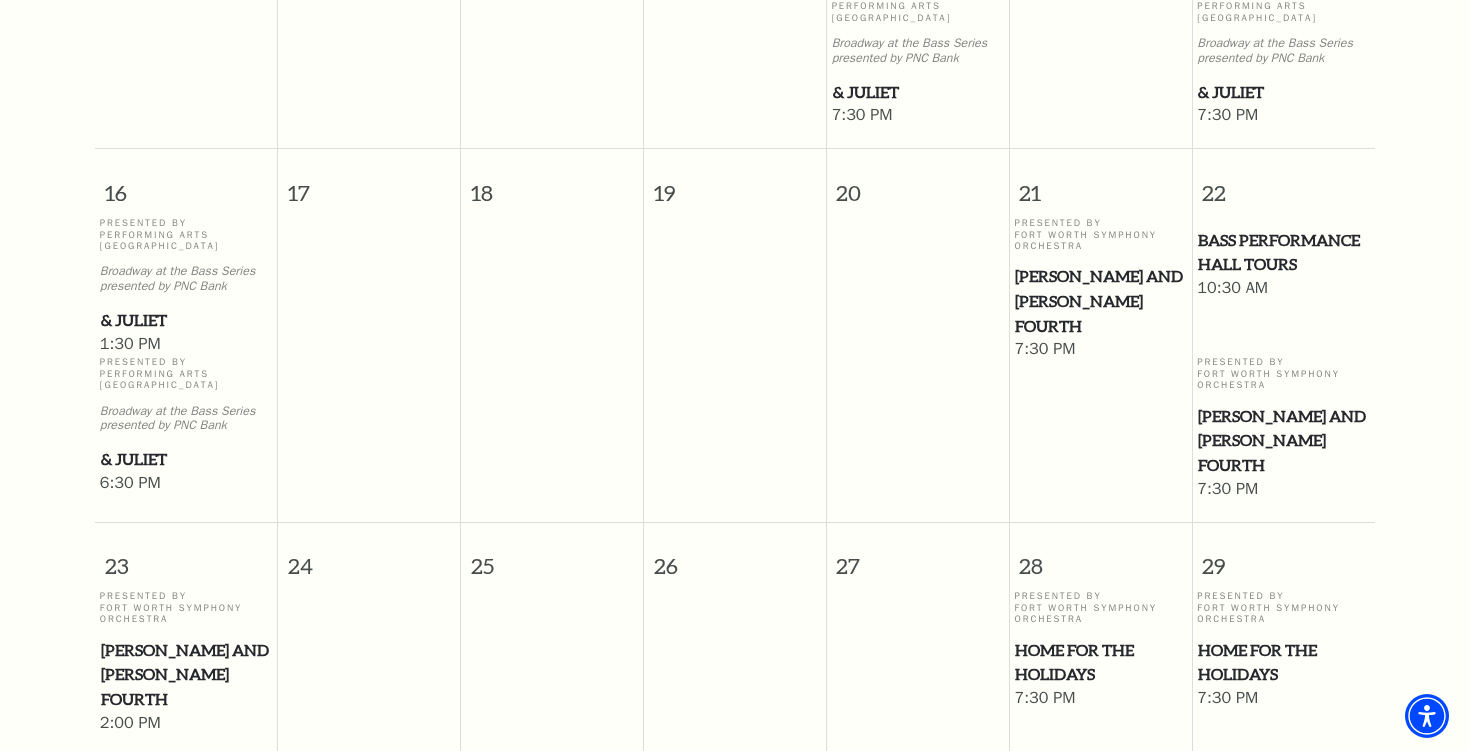 click on "& Juliet" at bounding box center [186, 459] 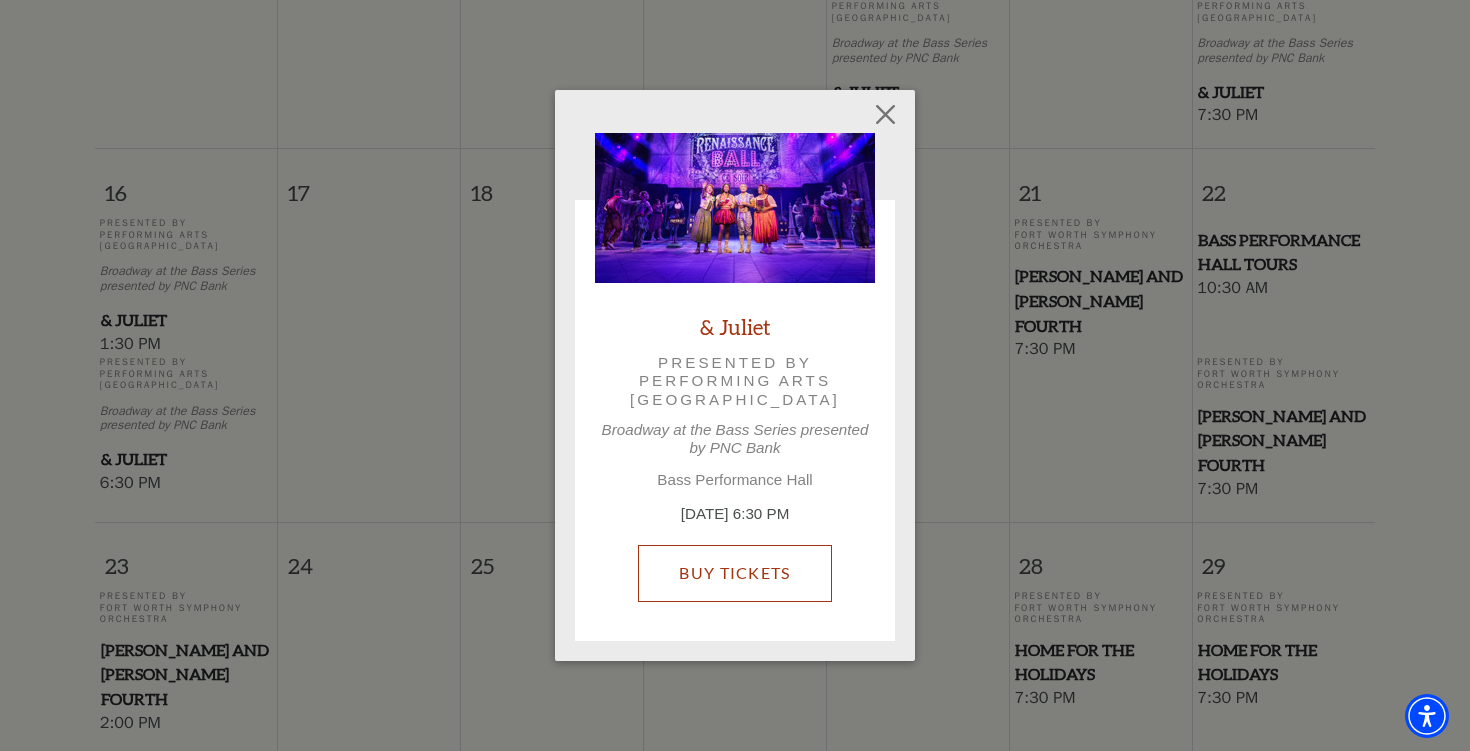 click on "Buy Tickets" at bounding box center (734, 573) 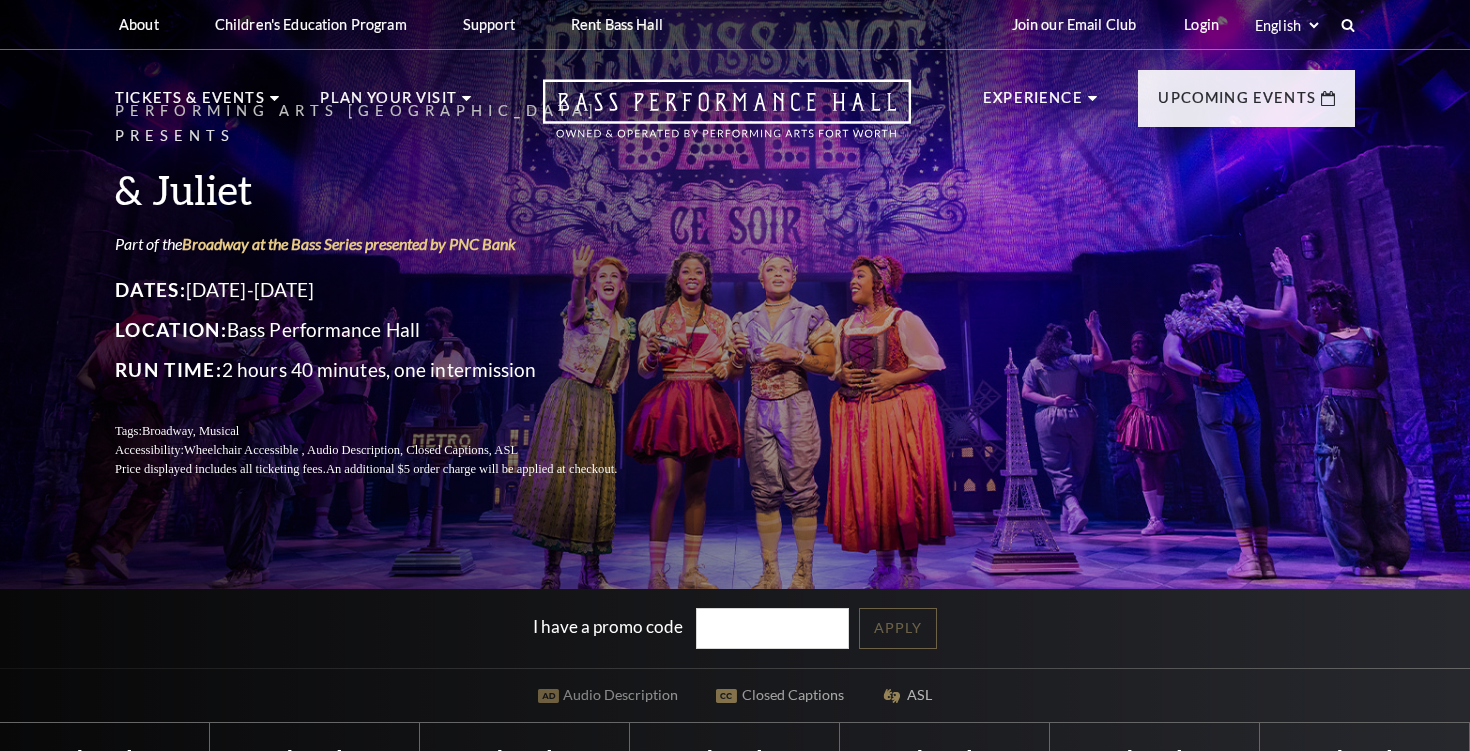 scroll, scrollTop: 0, scrollLeft: 0, axis: both 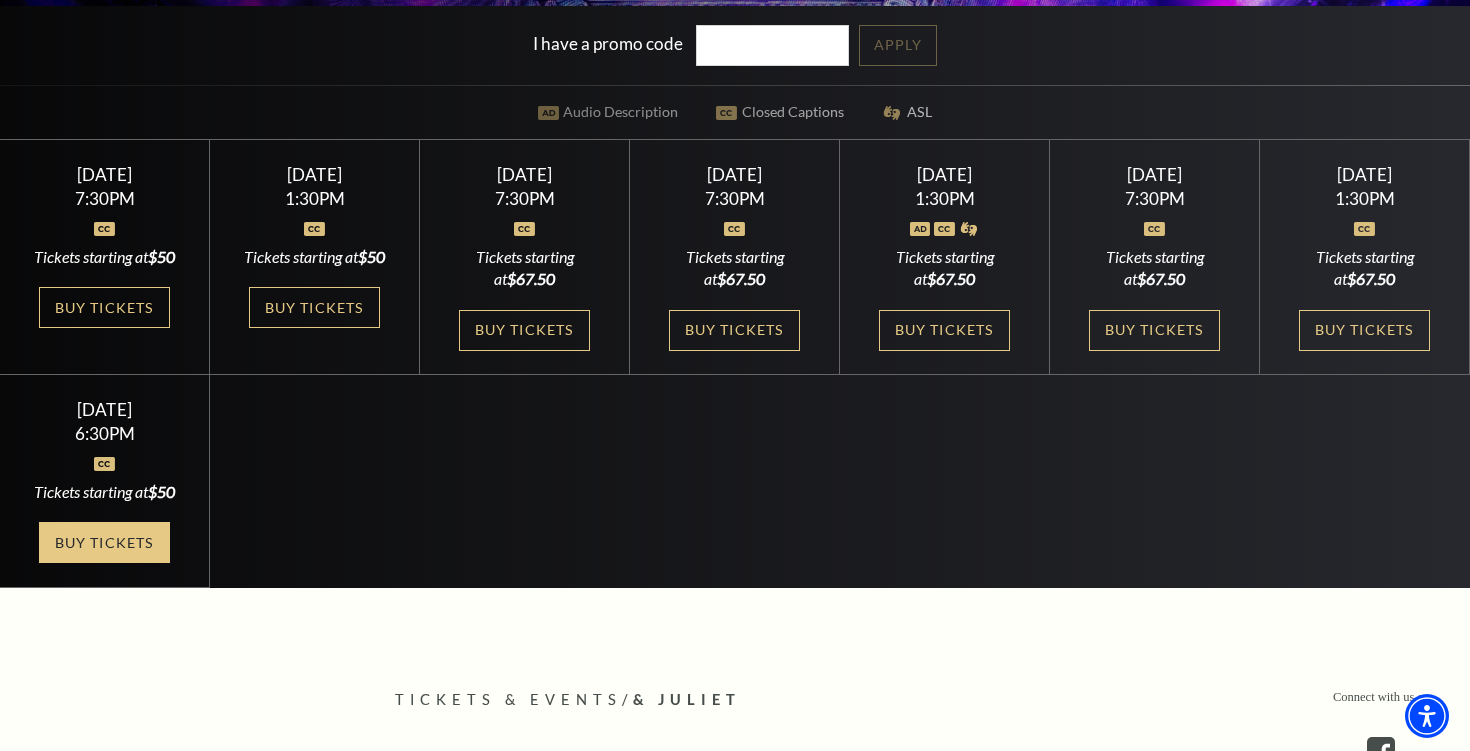 click on "Buy Tickets" at bounding box center (104, 542) 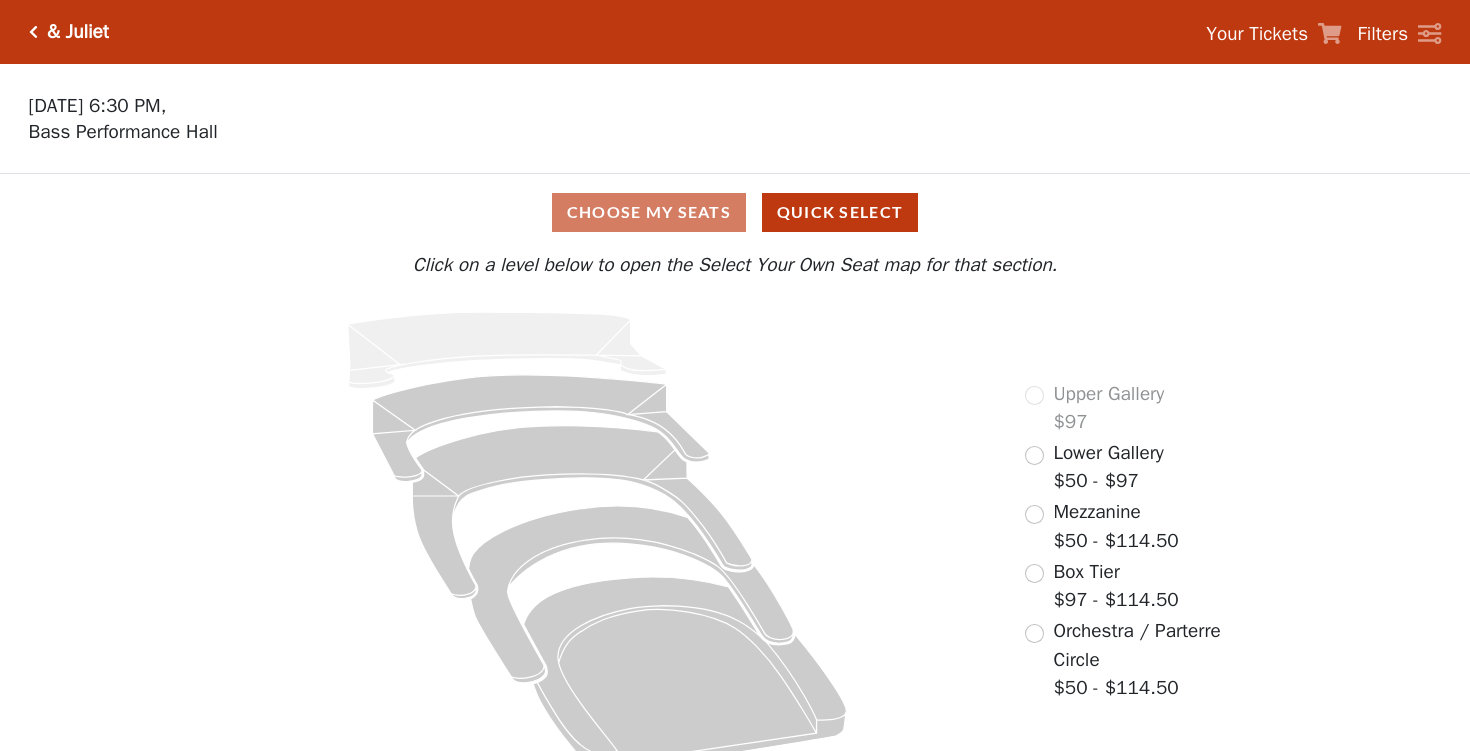 scroll, scrollTop: 0, scrollLeft: 0, axis: both 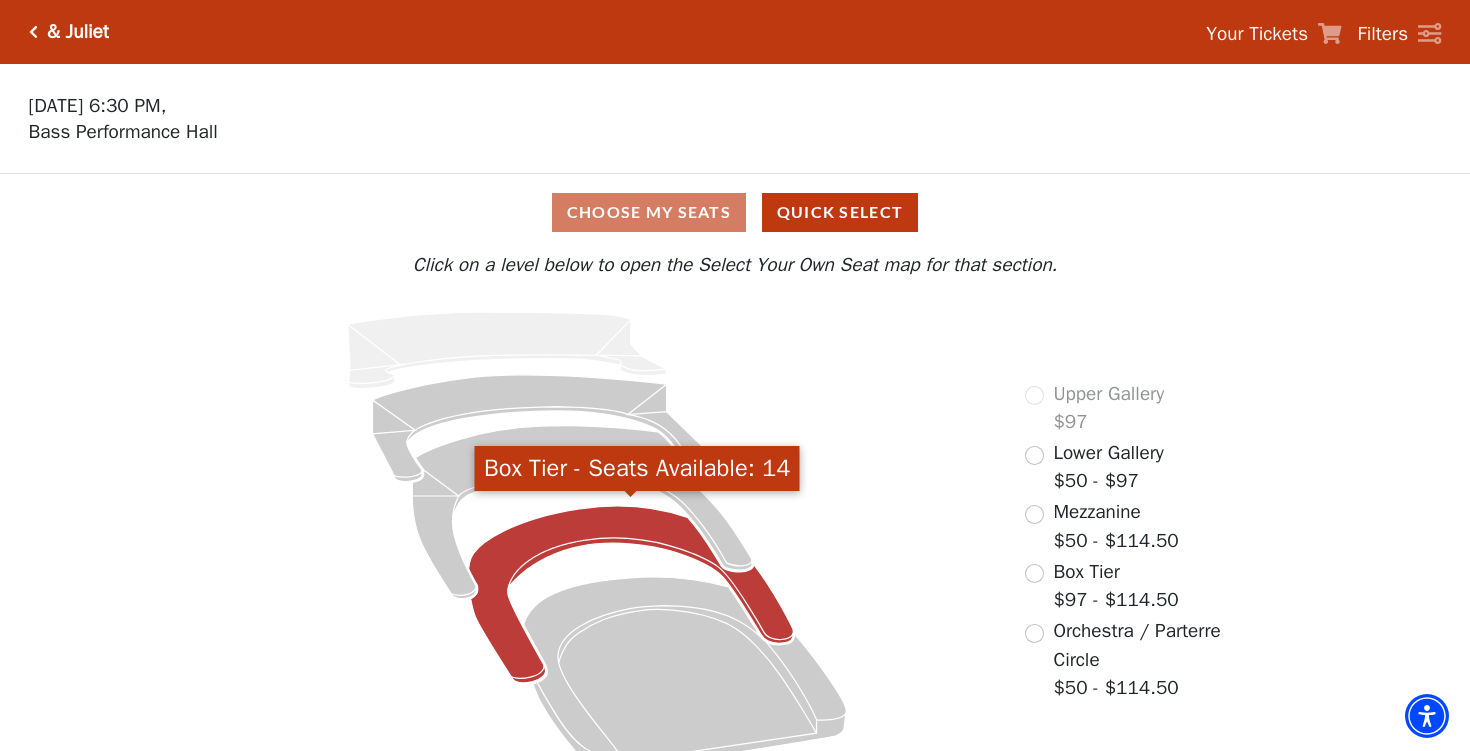 click 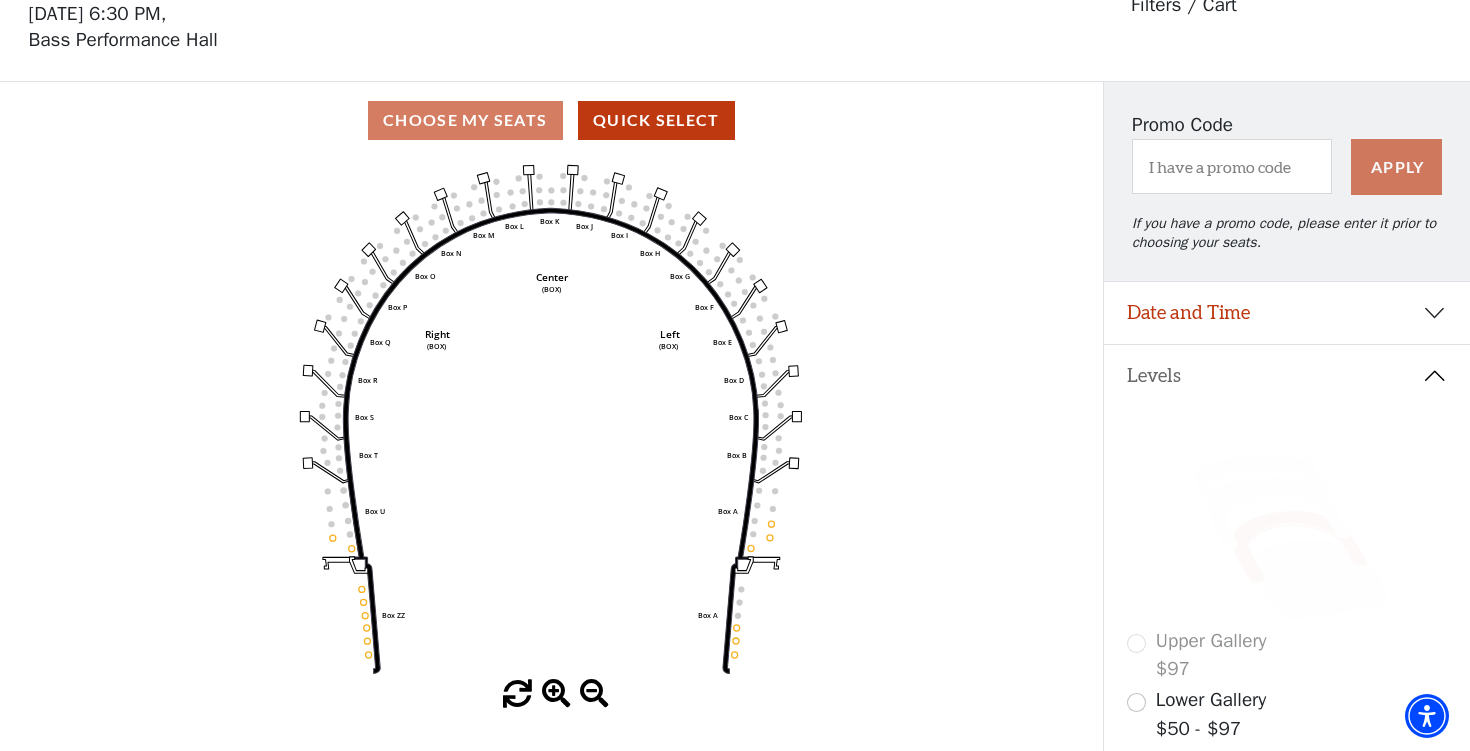 scroll, scrollTop: 92, scrollLeft: 0, axis: vertical 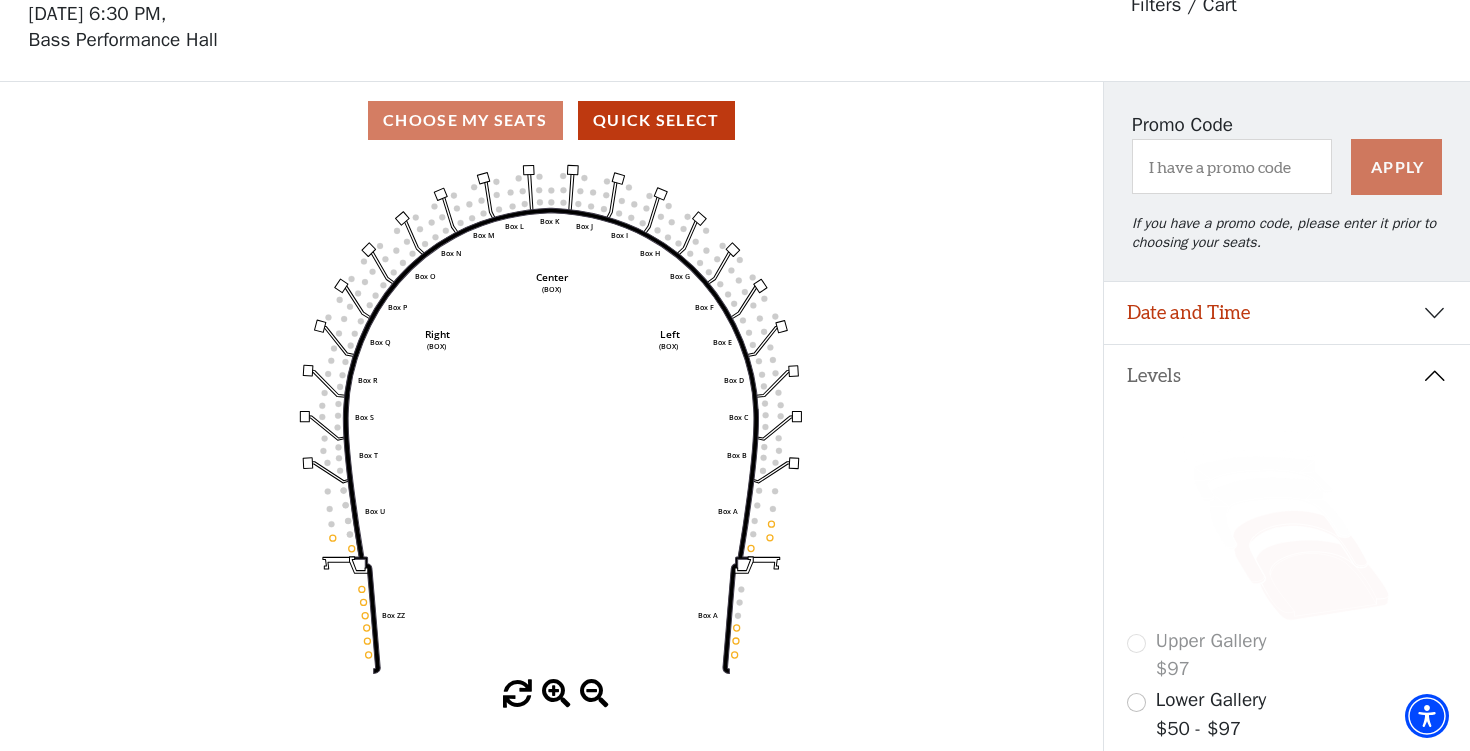 click 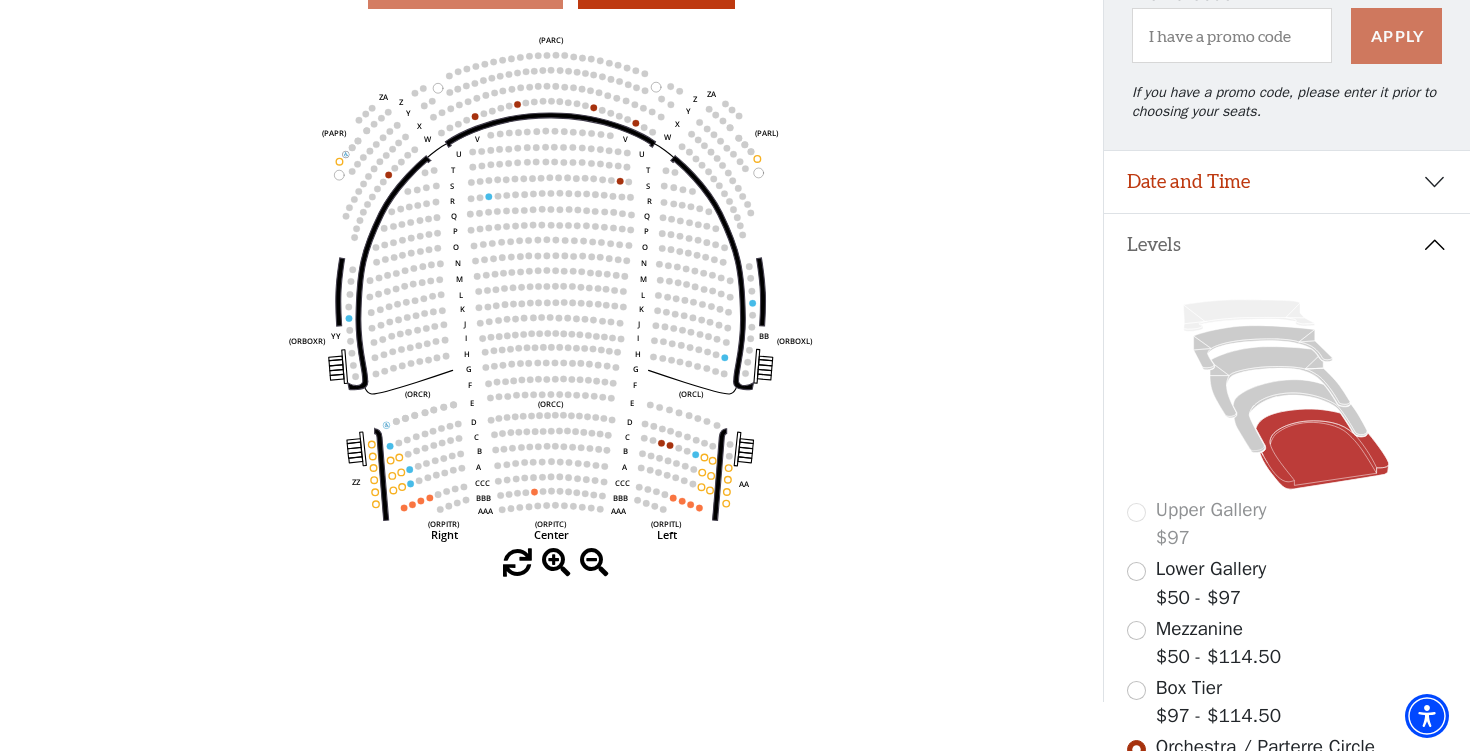 scroll, scrollTop: 218, scrollLeft: 0, axis: vertical 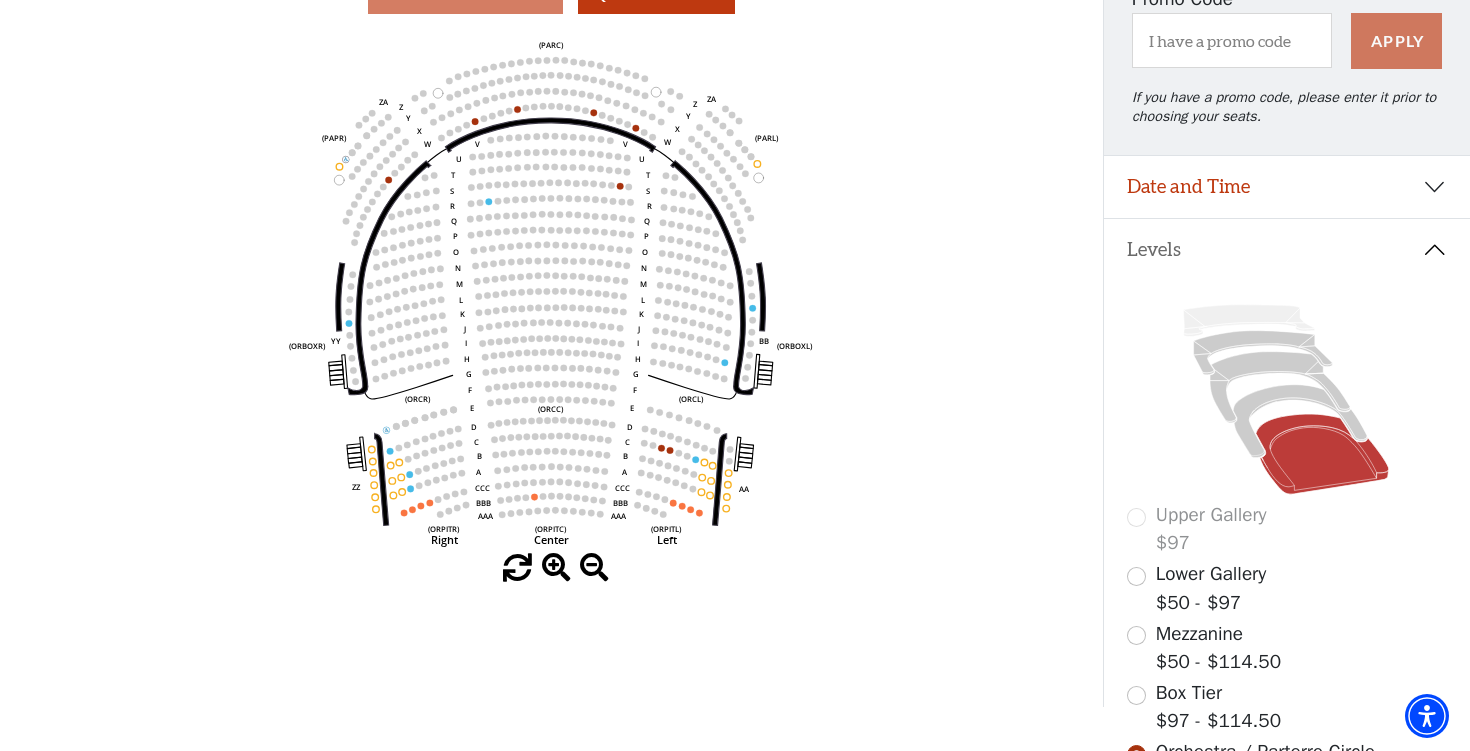 click on "Mezzanine $50 - $114.50" at bounding box center [1218, 648] 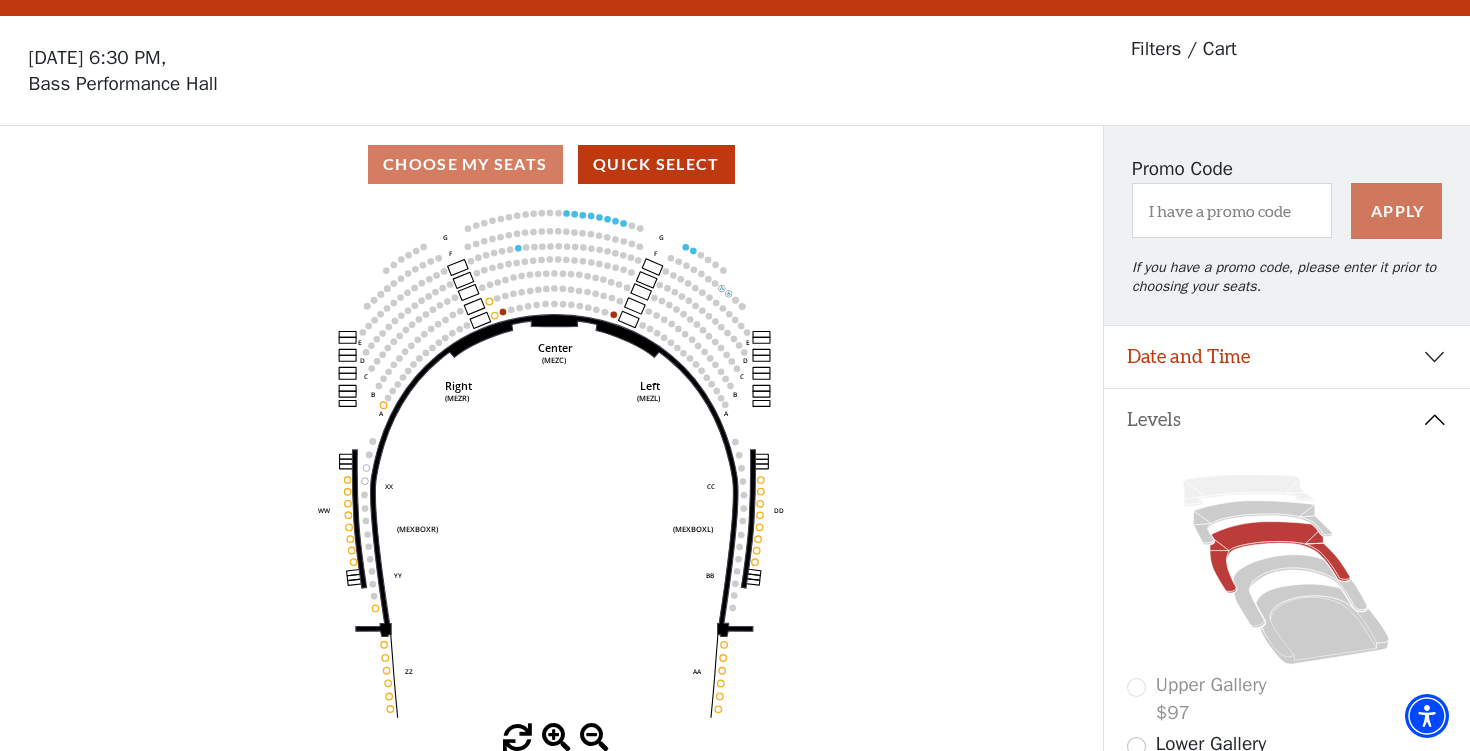 scroll, scrollTop: 92, scrollLeft: 0, axis: vertical 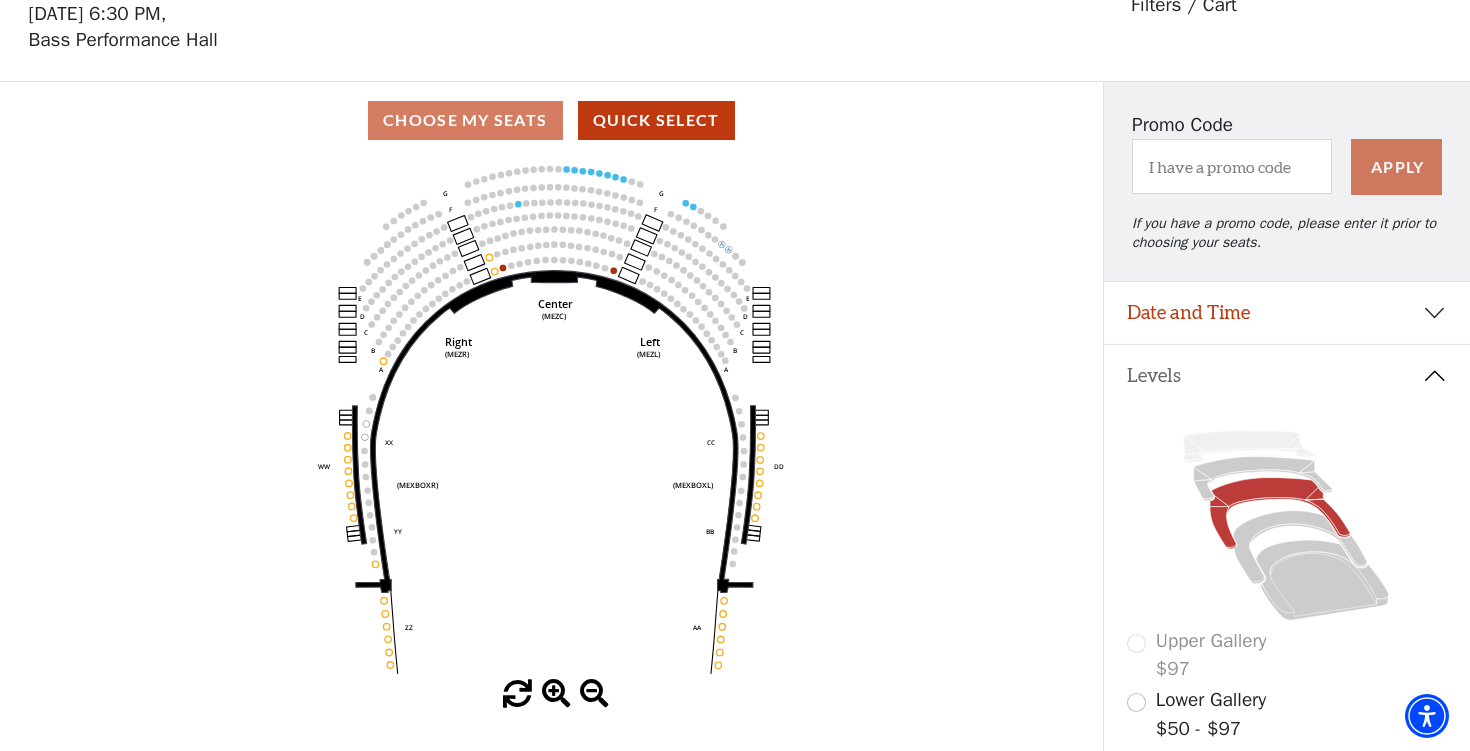 click on "Lower Gallery" at bounding box center [1211, 700] 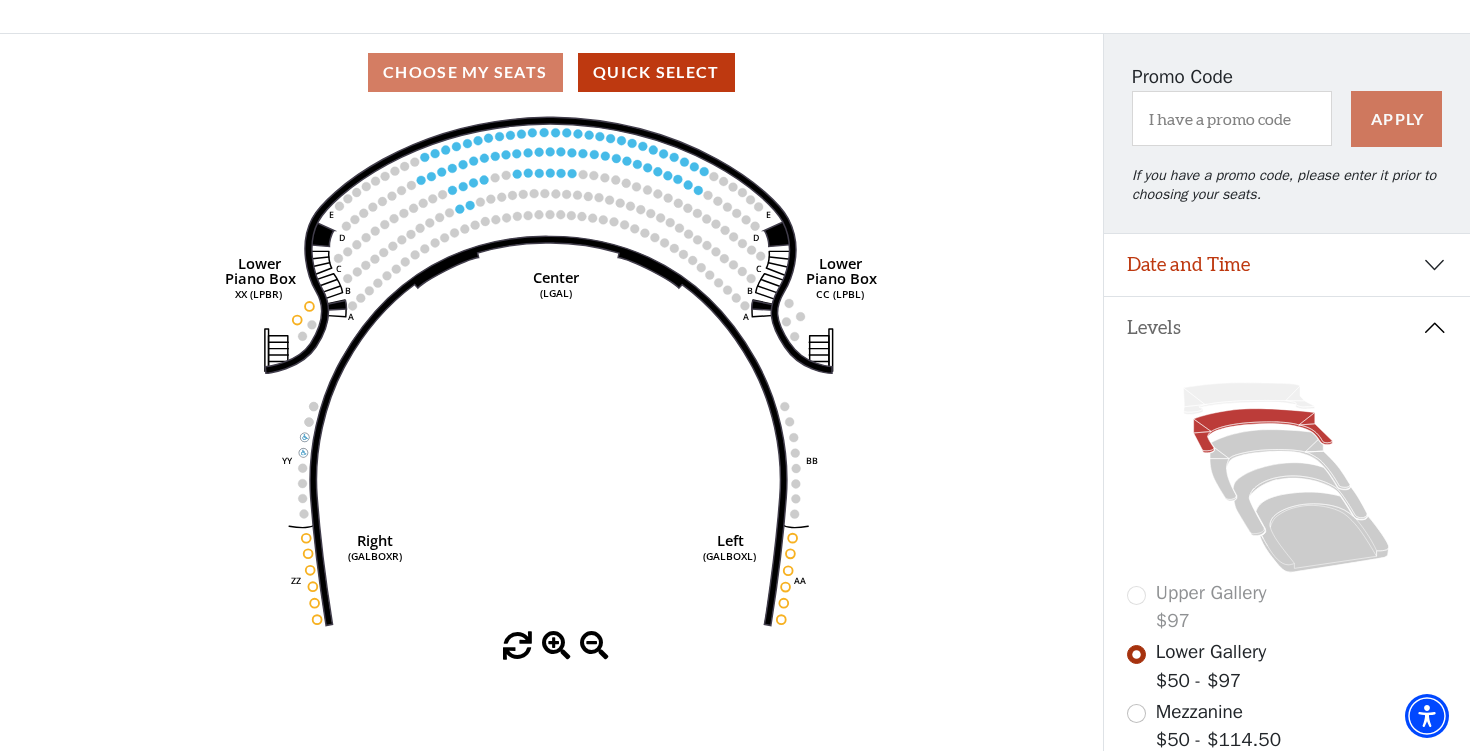 scroll, scrollTop: 0, scrollLeft: 0, axis: both 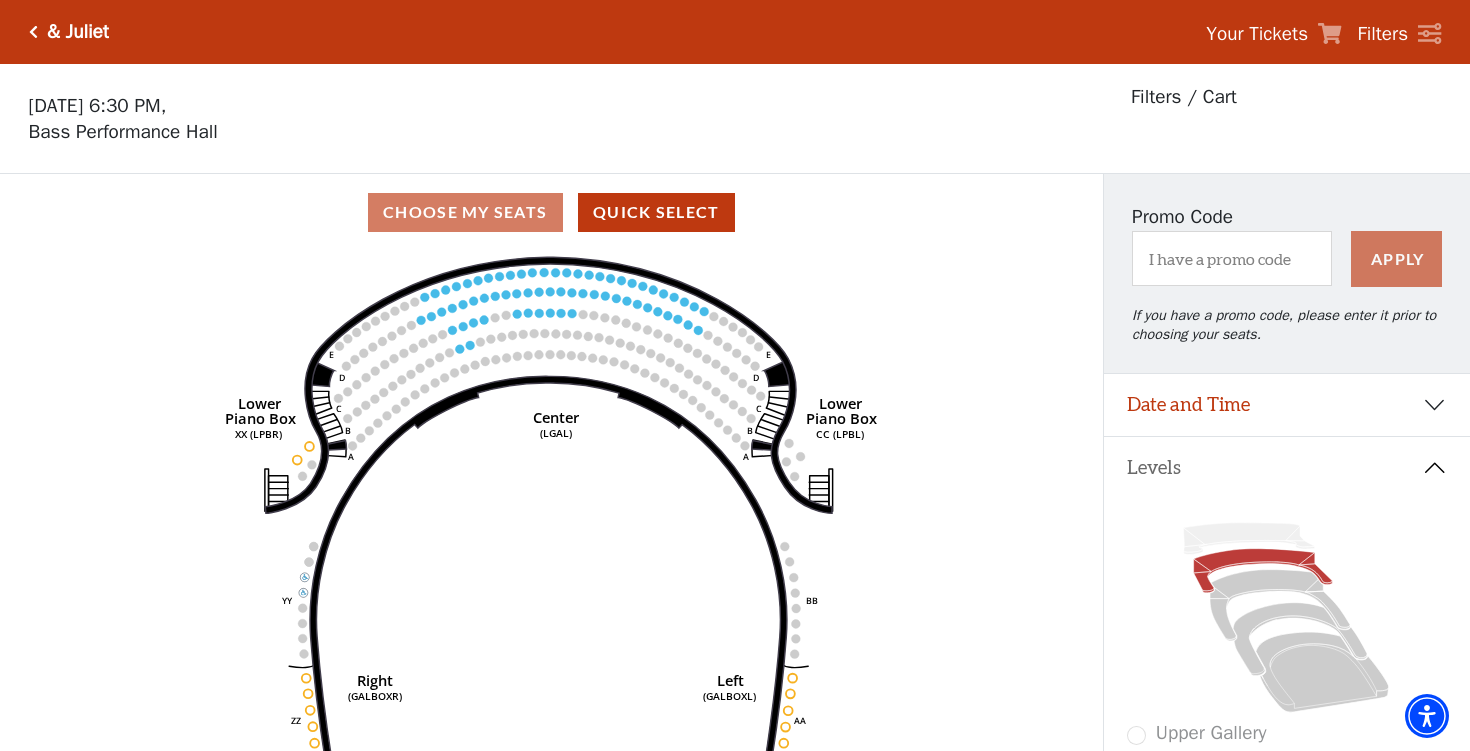 click at bounding box center (33, 32) 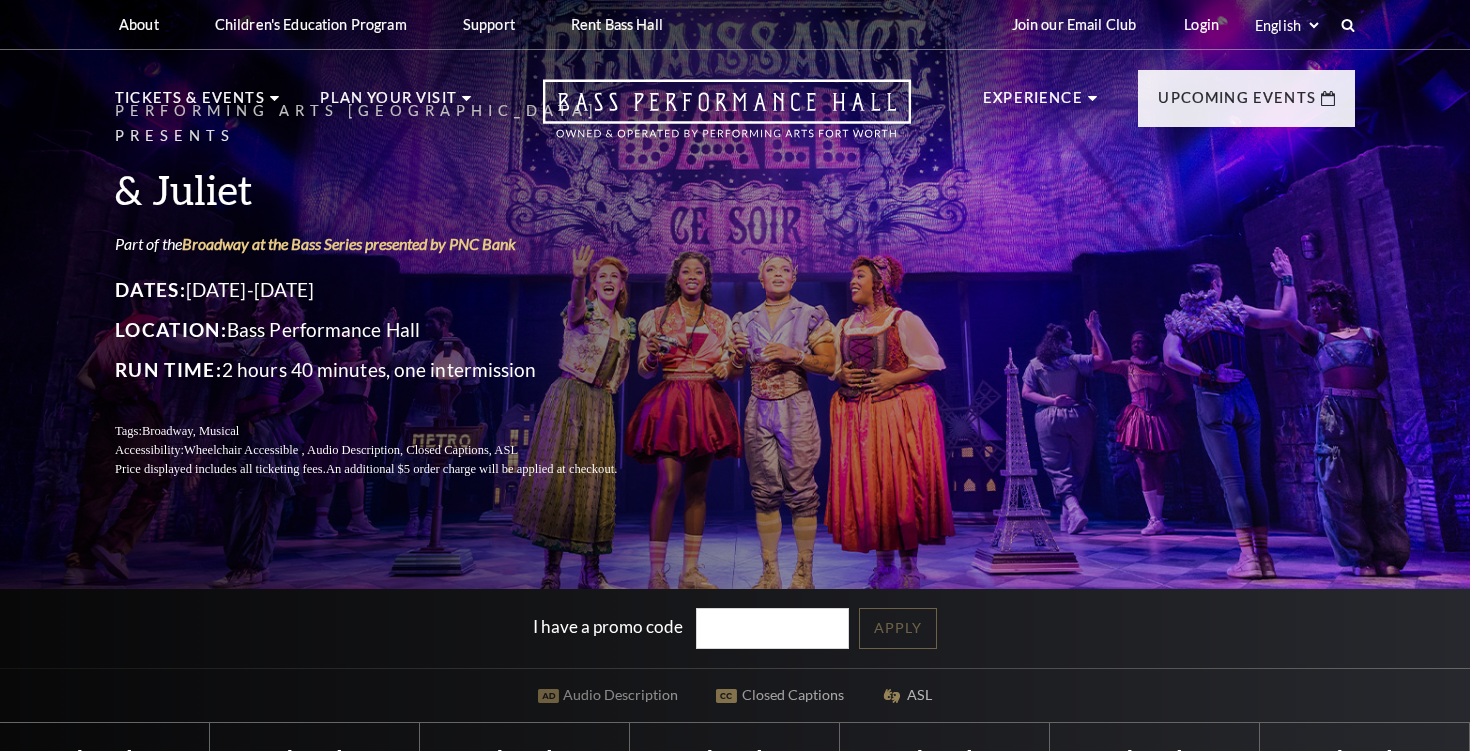 scroll, scrollTop: 0, scrollLeft: 0, axis: both 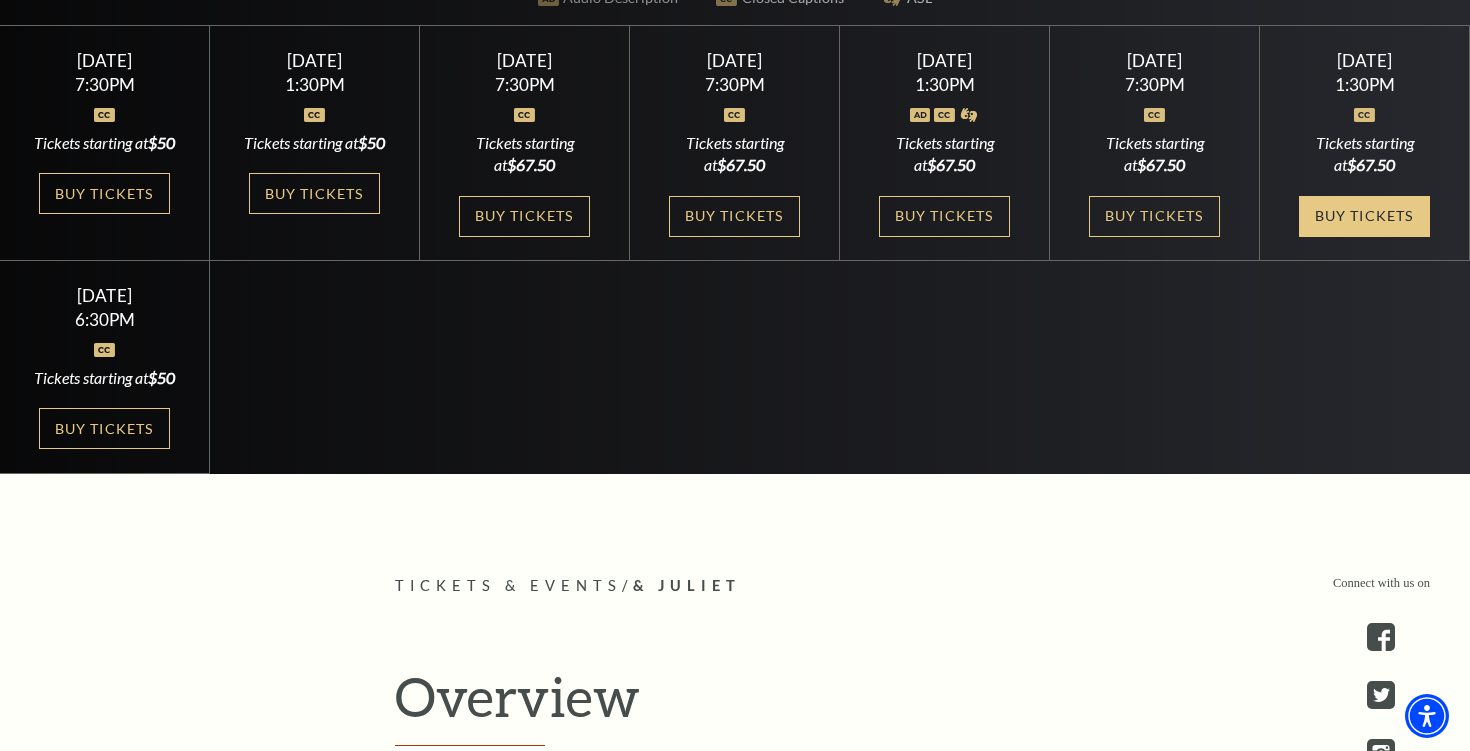 click on "Buy Tickets" at bounding box center [1364, 216] 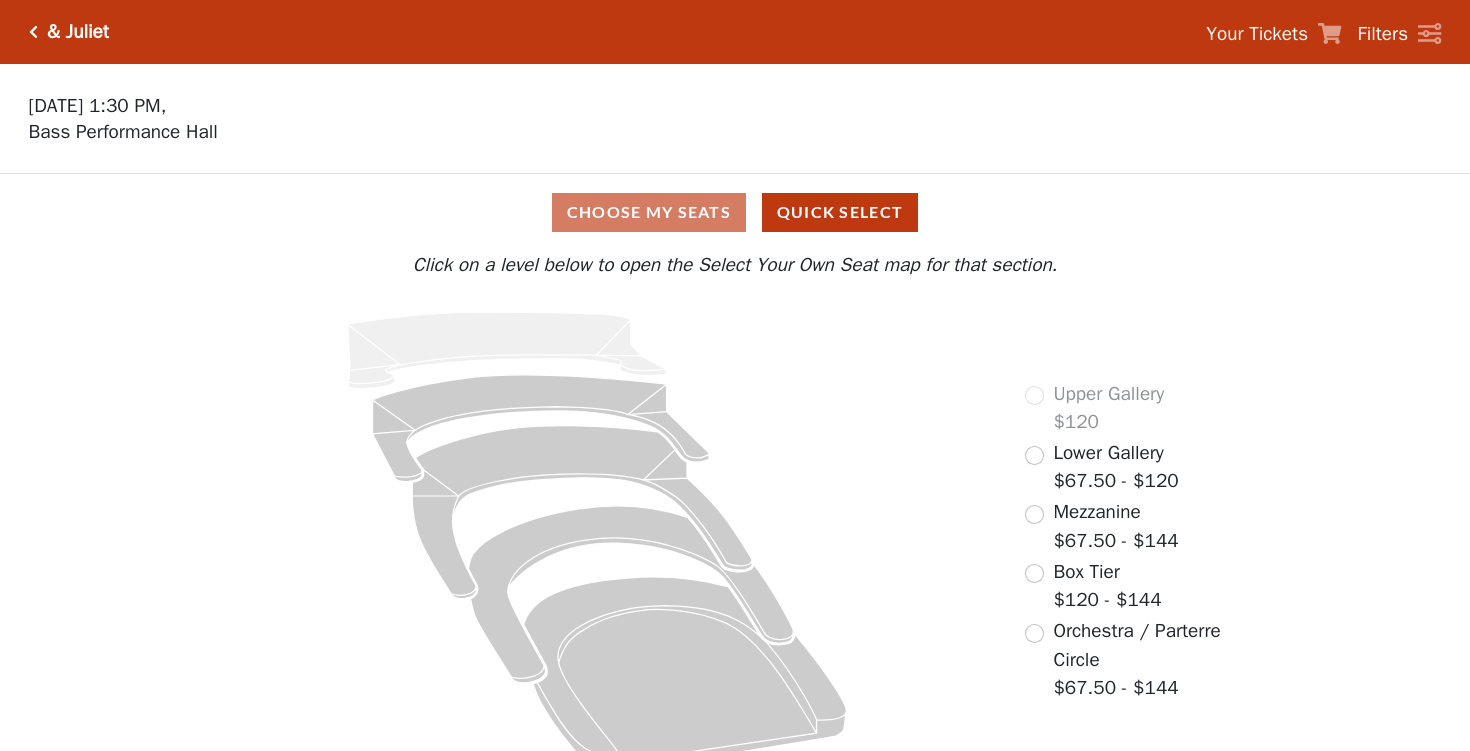scroll, scrollTop: 0, scrollLeft: 0, axis: both 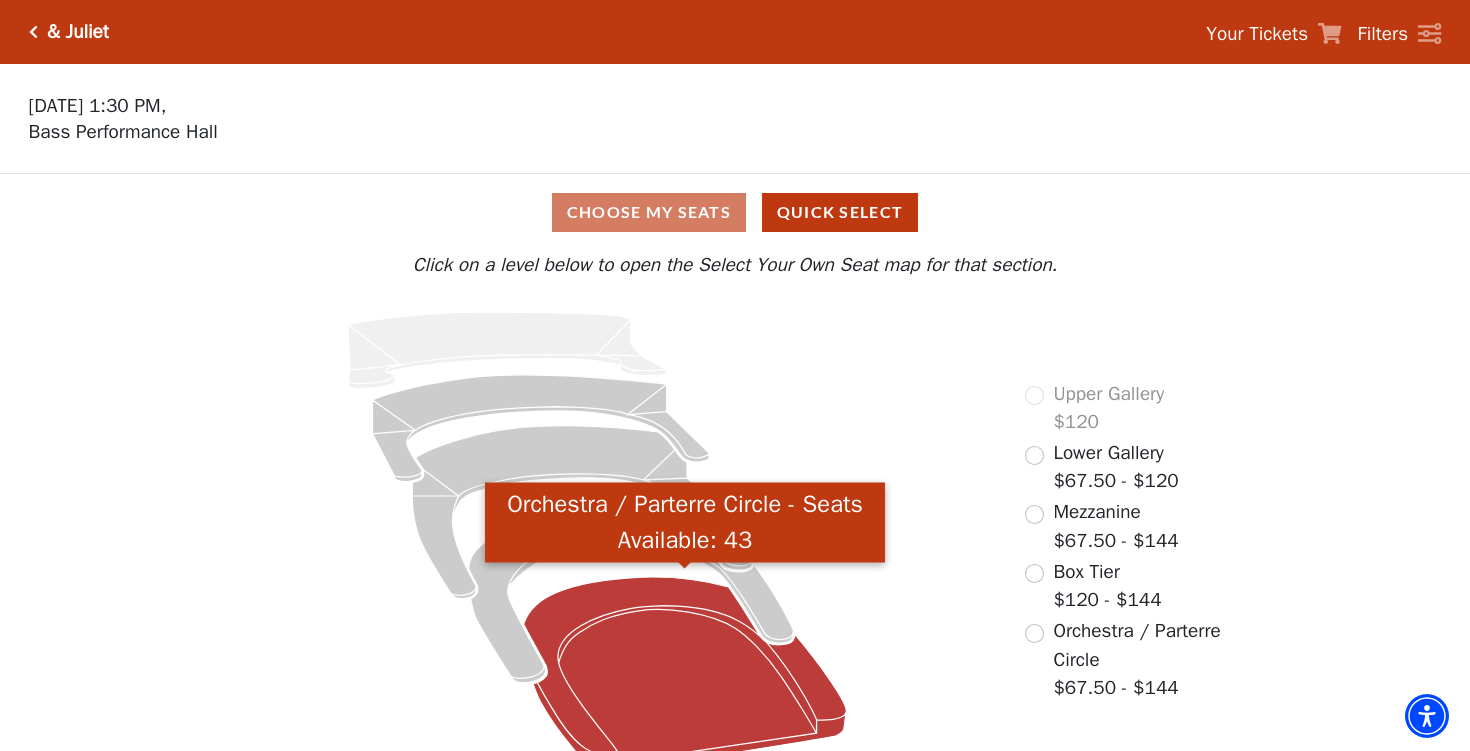 click 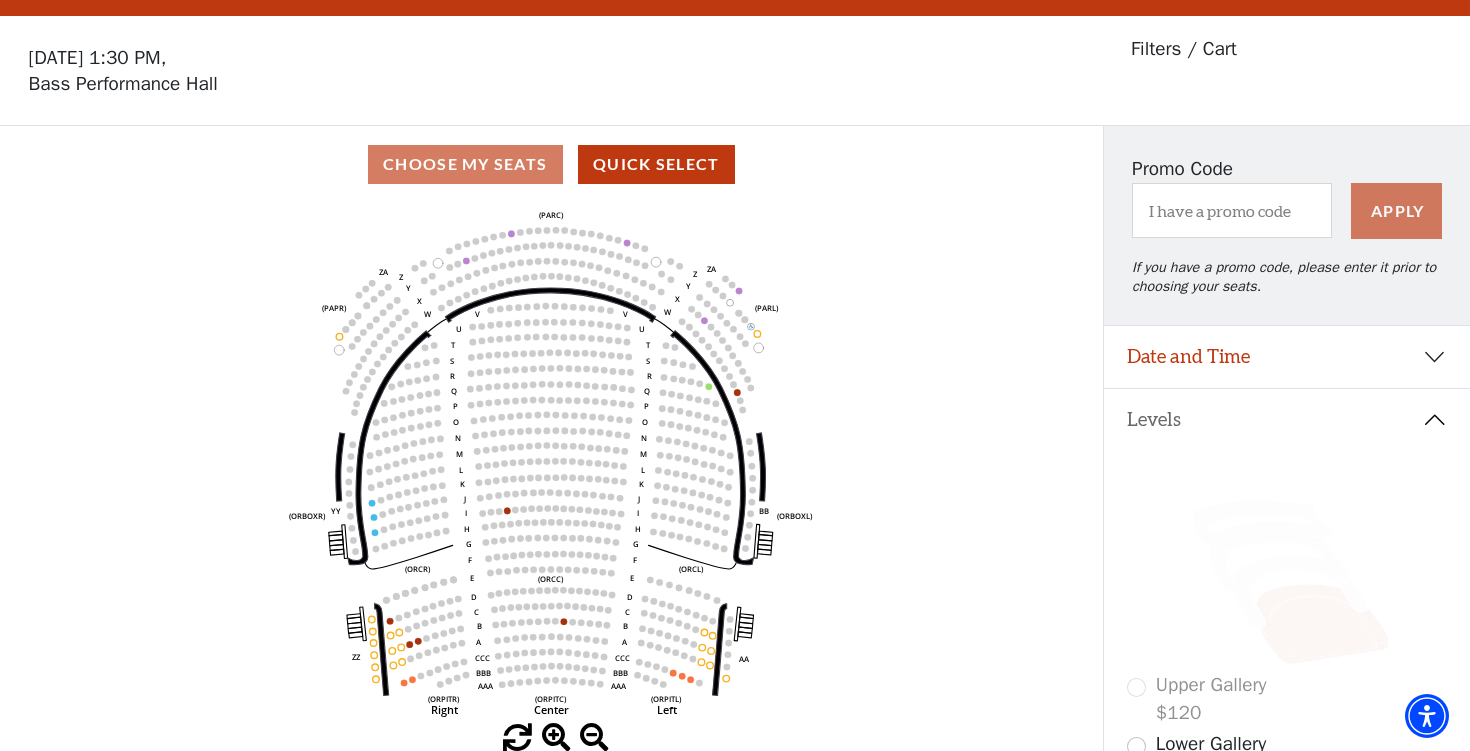 scroll, scrollTop: 92, scrollLeft: 0, axis: vertical 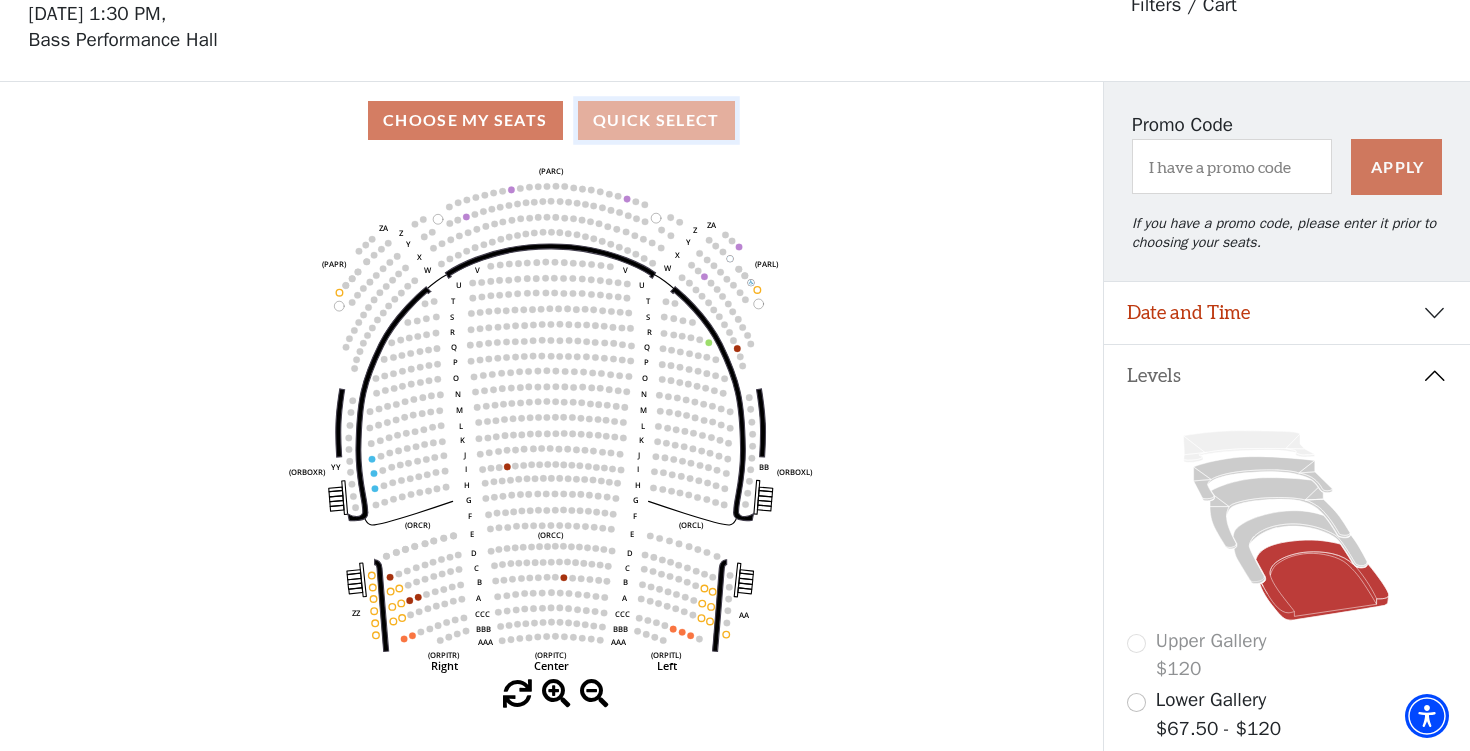 click on "Quick Select" at bounding box center (656, 120) 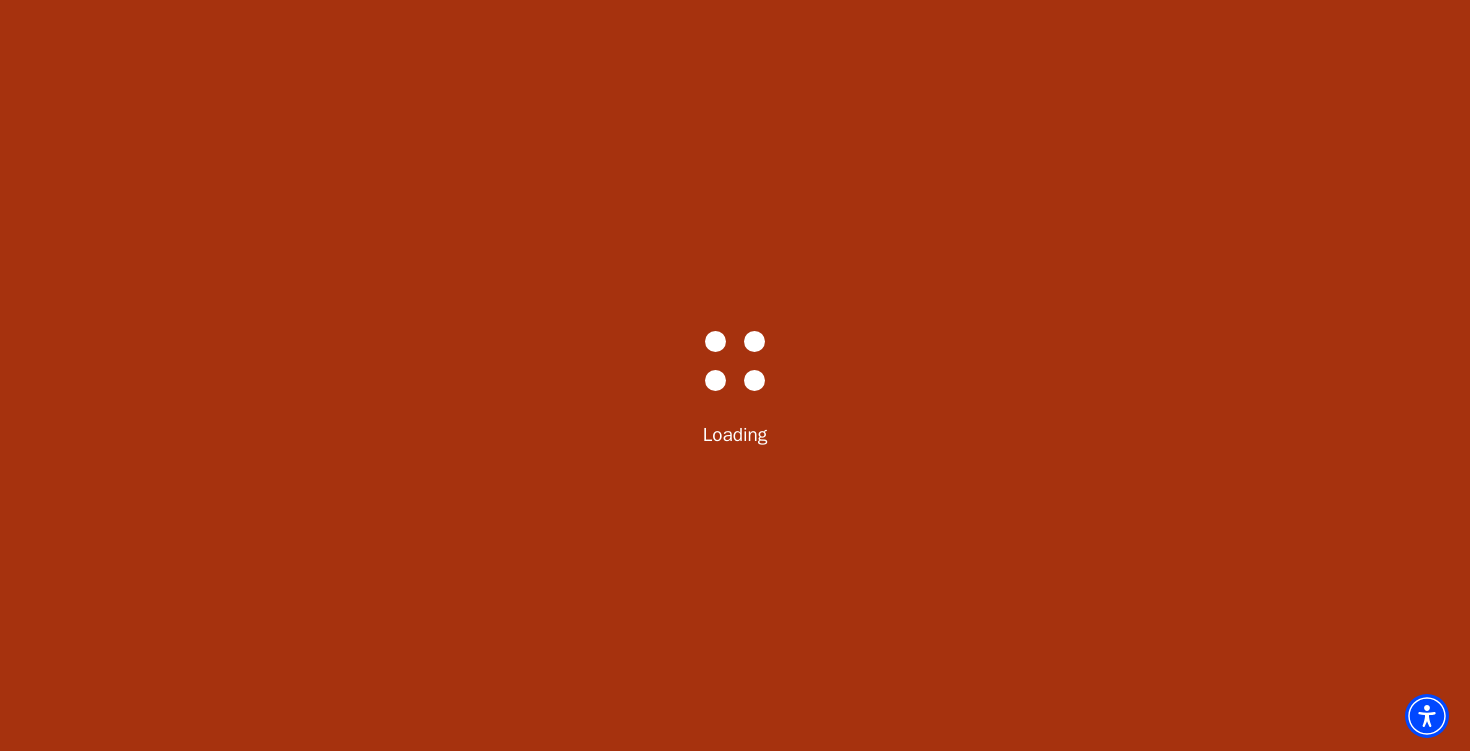 scroll, scrollTop: 0, scrollLeft: 0, axis: both 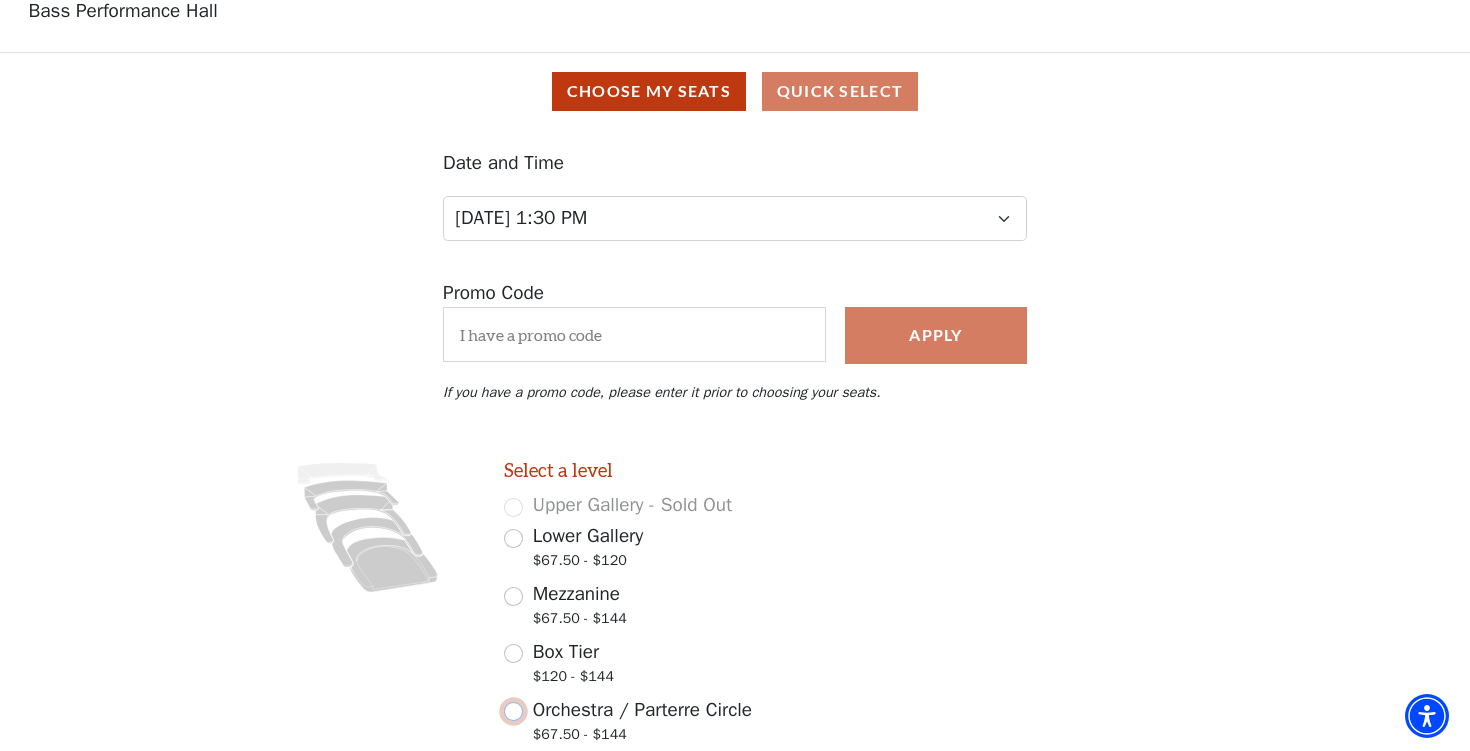 click on "Orchestra / Parterre Circle     $67.50 - $144" at bounding box center [513, 711] 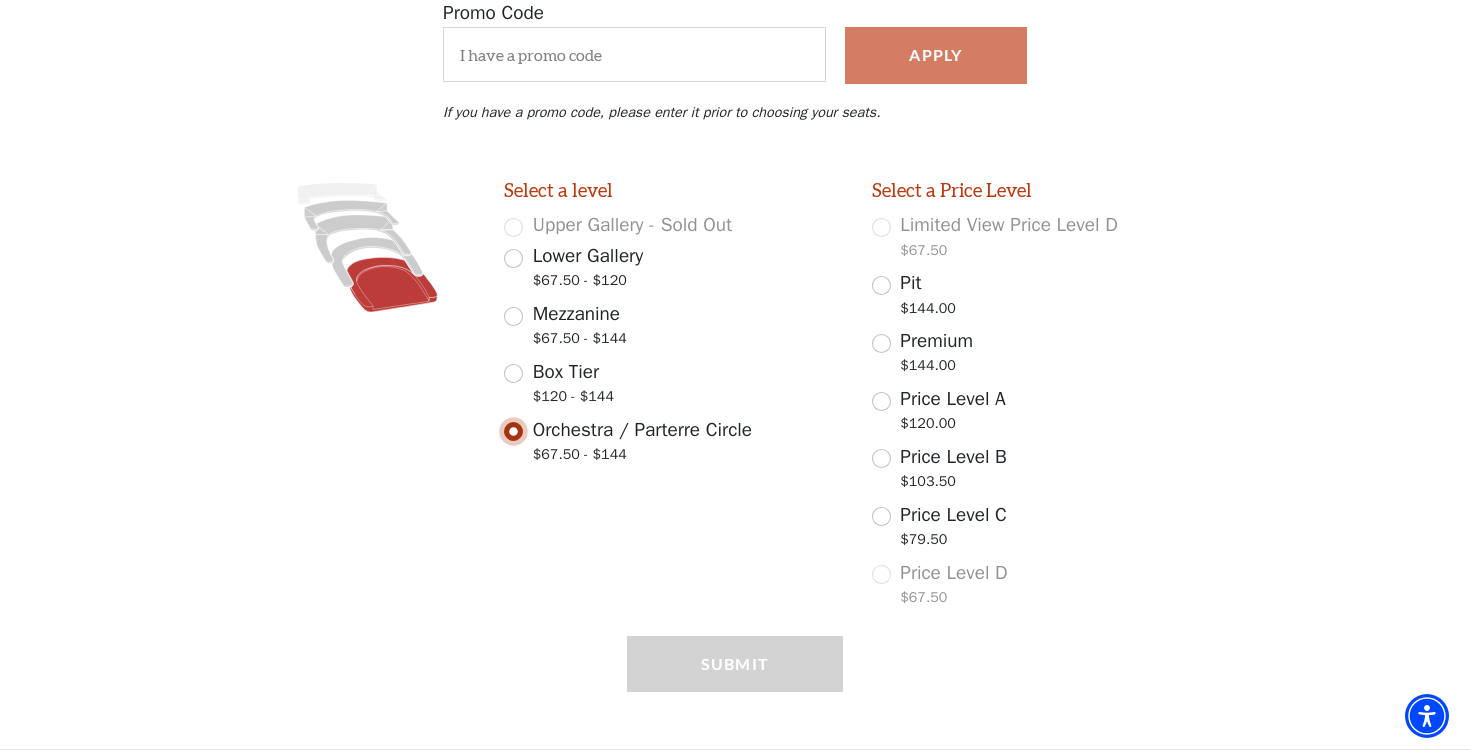 scroll, scrollTop: 410, scrollLeft: 0, axis: vertical 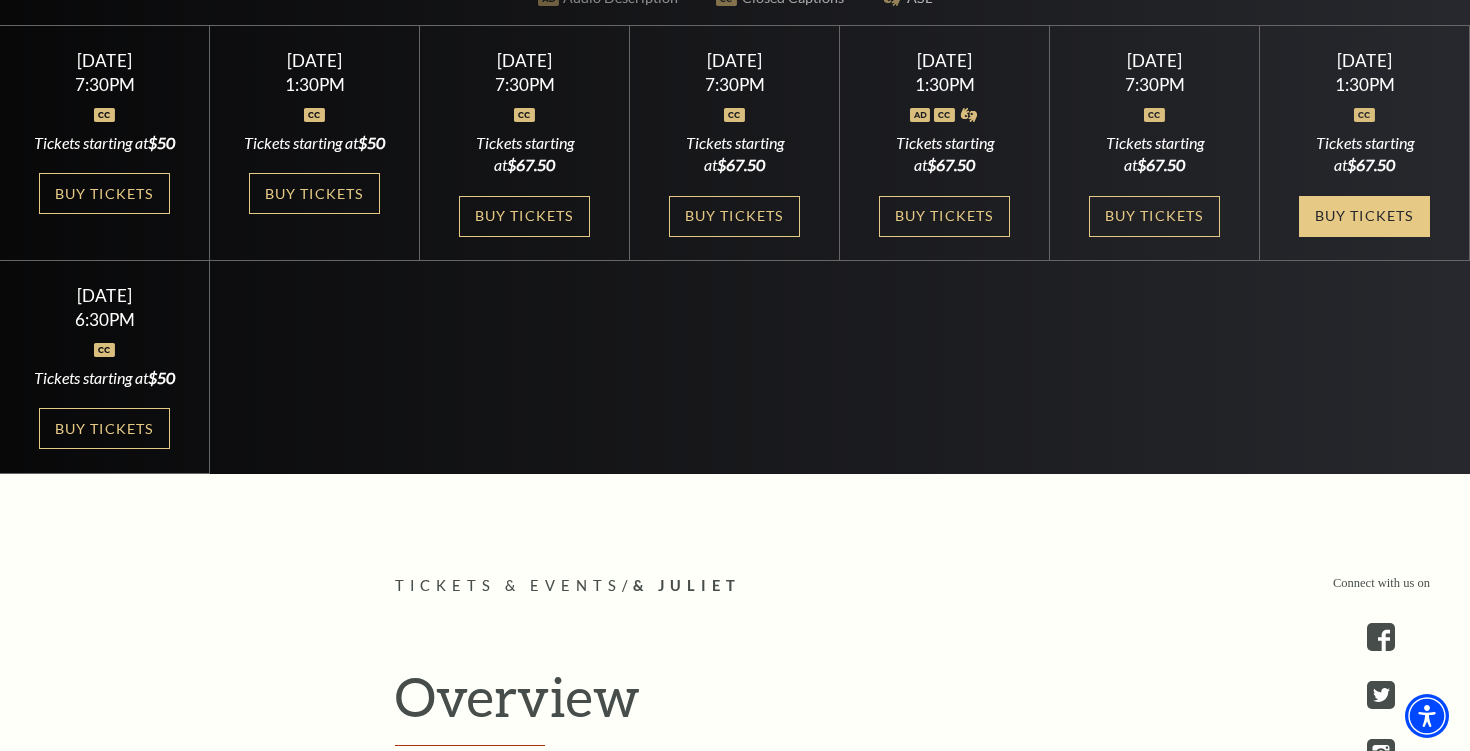 click on "Buy Tickets" at bounding box center [1364, 216] 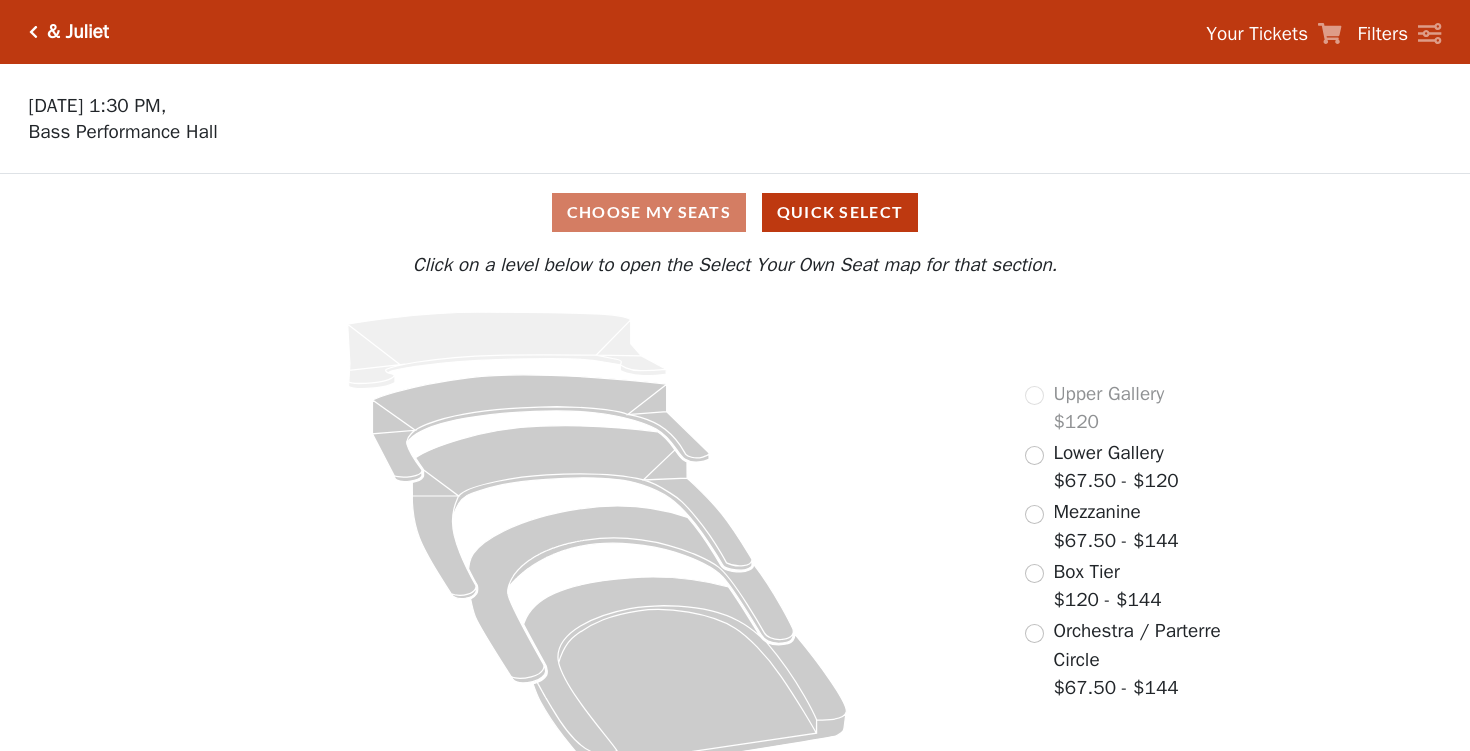 scroll, scrollTop: 0, scrollLeft: 0, axis: both 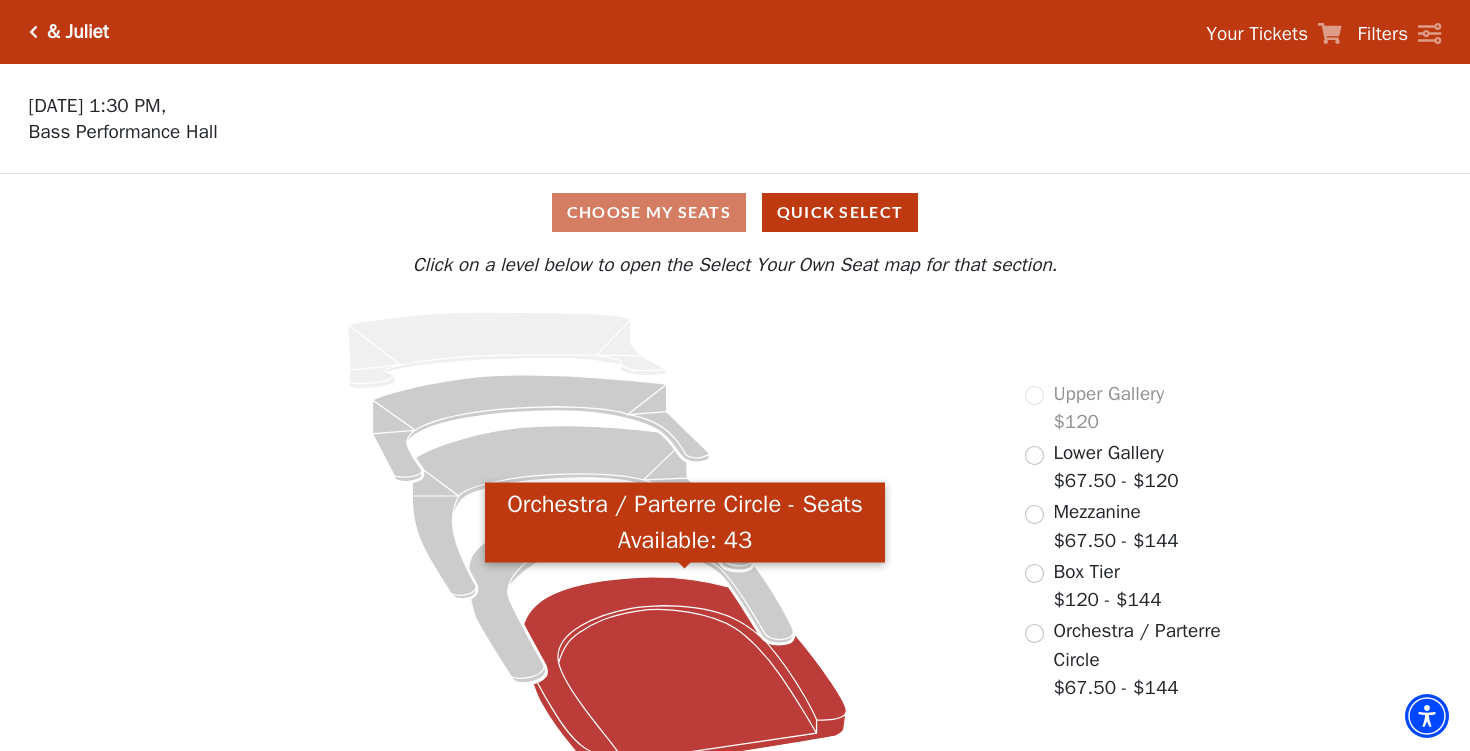 click 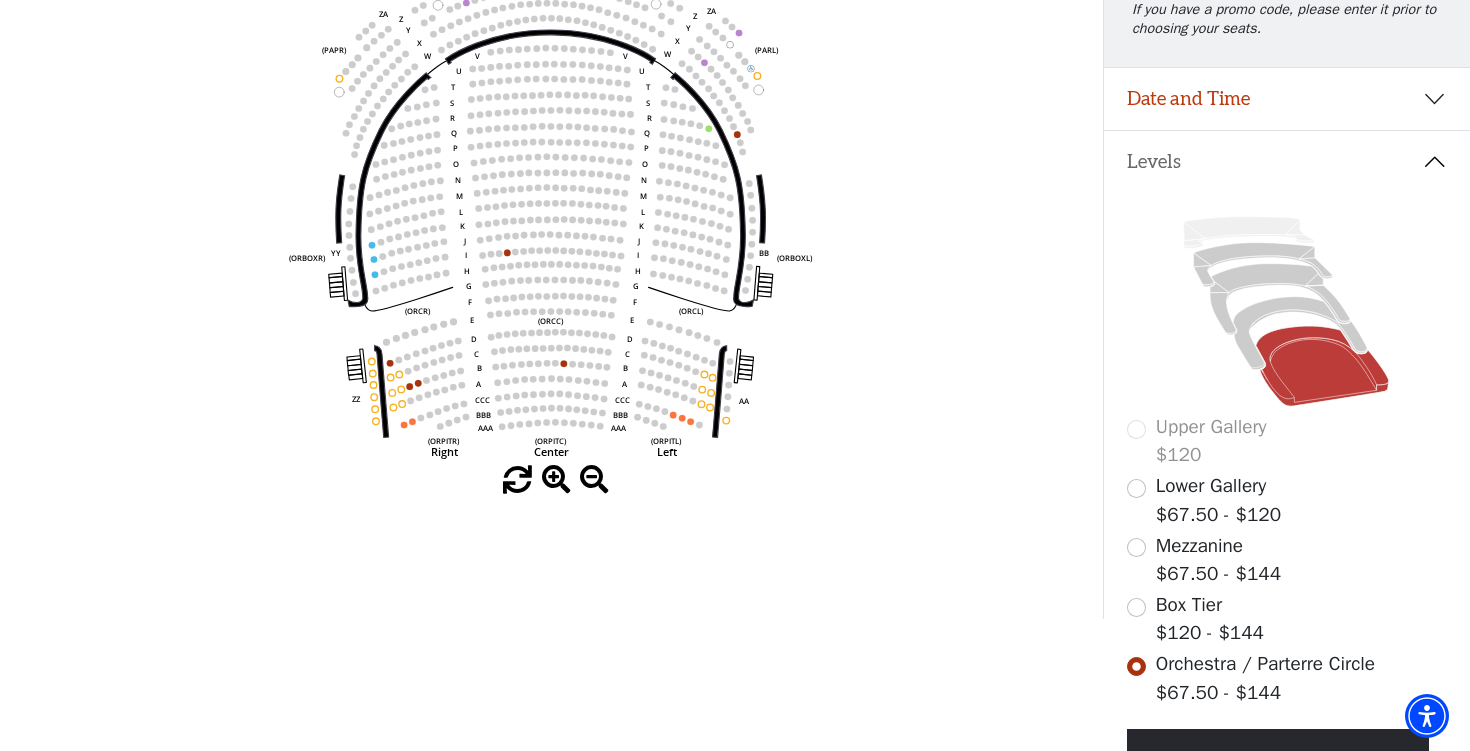 scroll, scrollTop: 308, scrollLeft: 0, axis: vertical 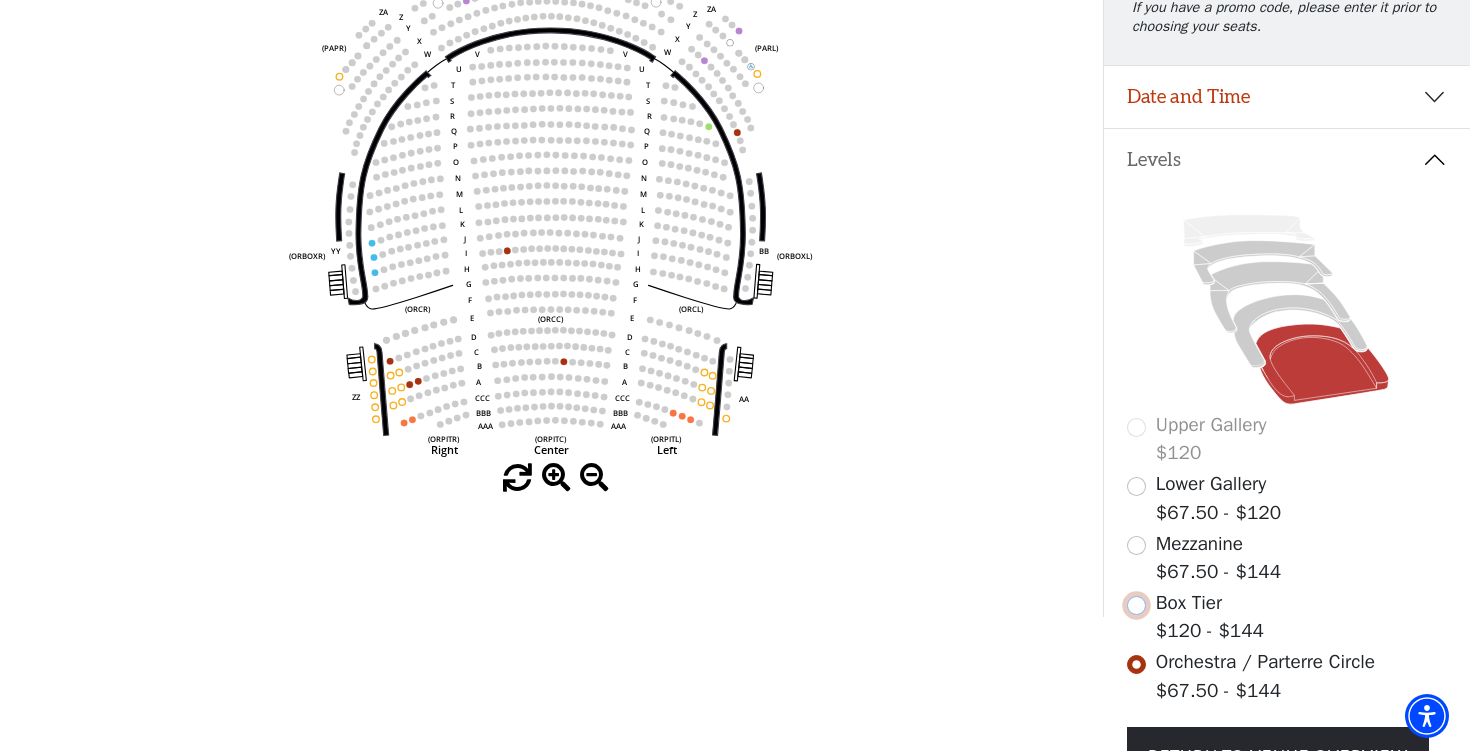 click at bounding box center (1136, 605) 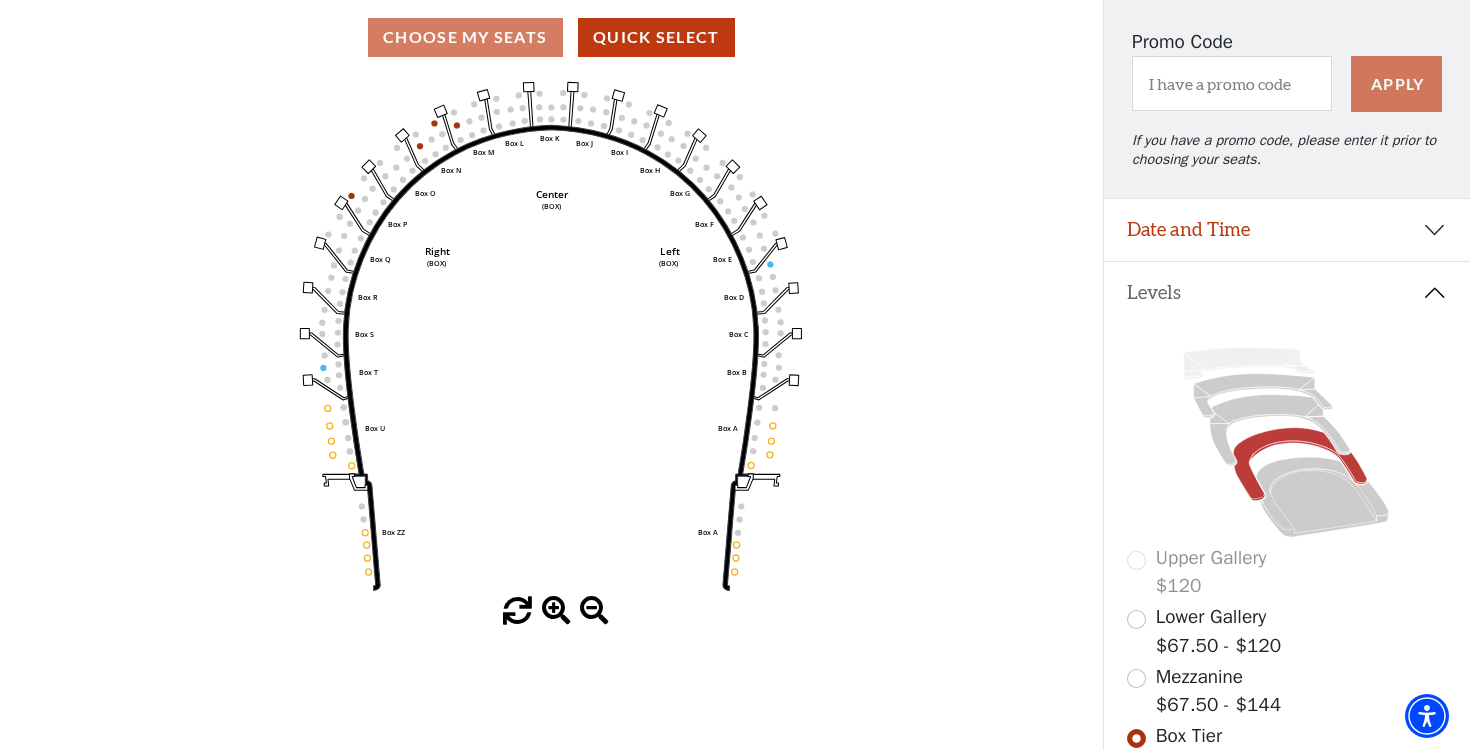 scroll, scrollTop: 177, scrollLeft: 0, axis: vertical 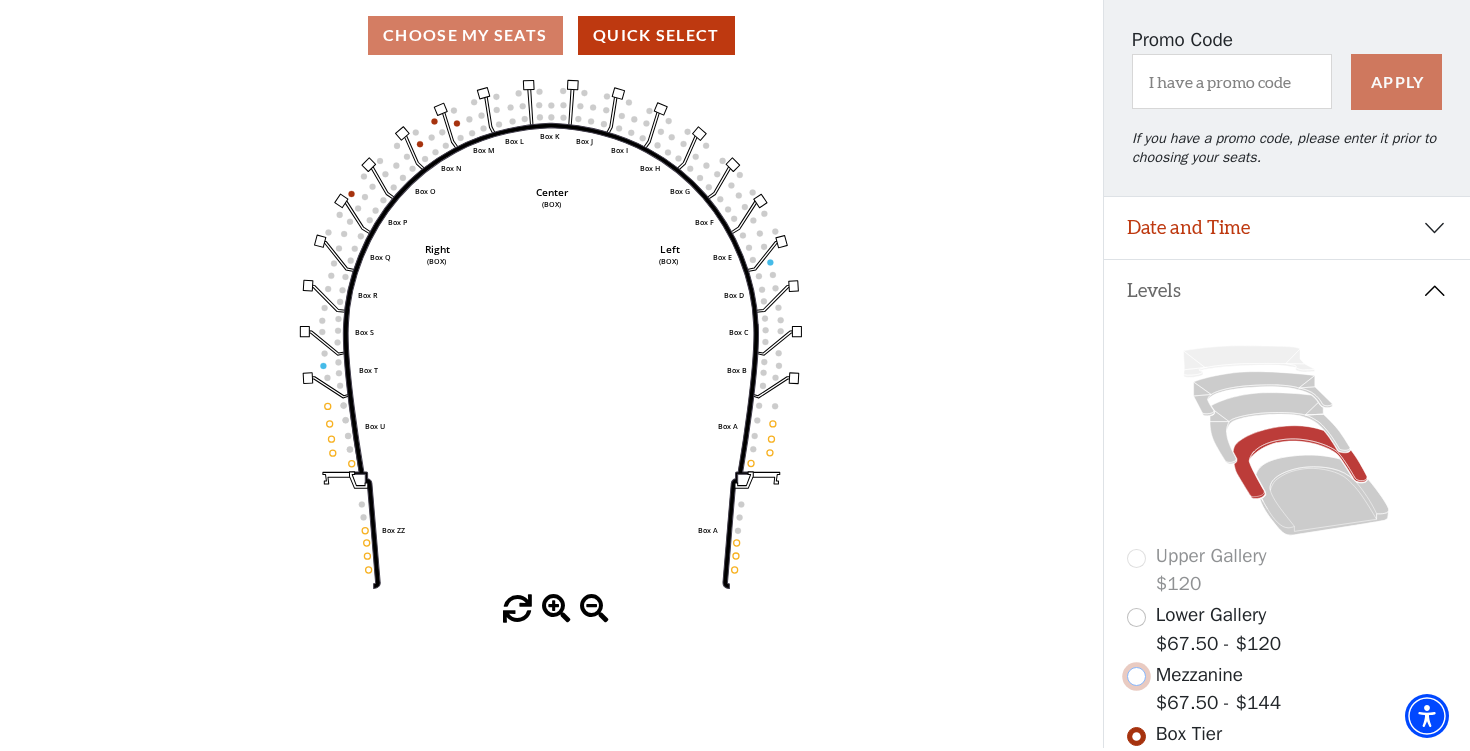 click at bounding box center [1136, 676] 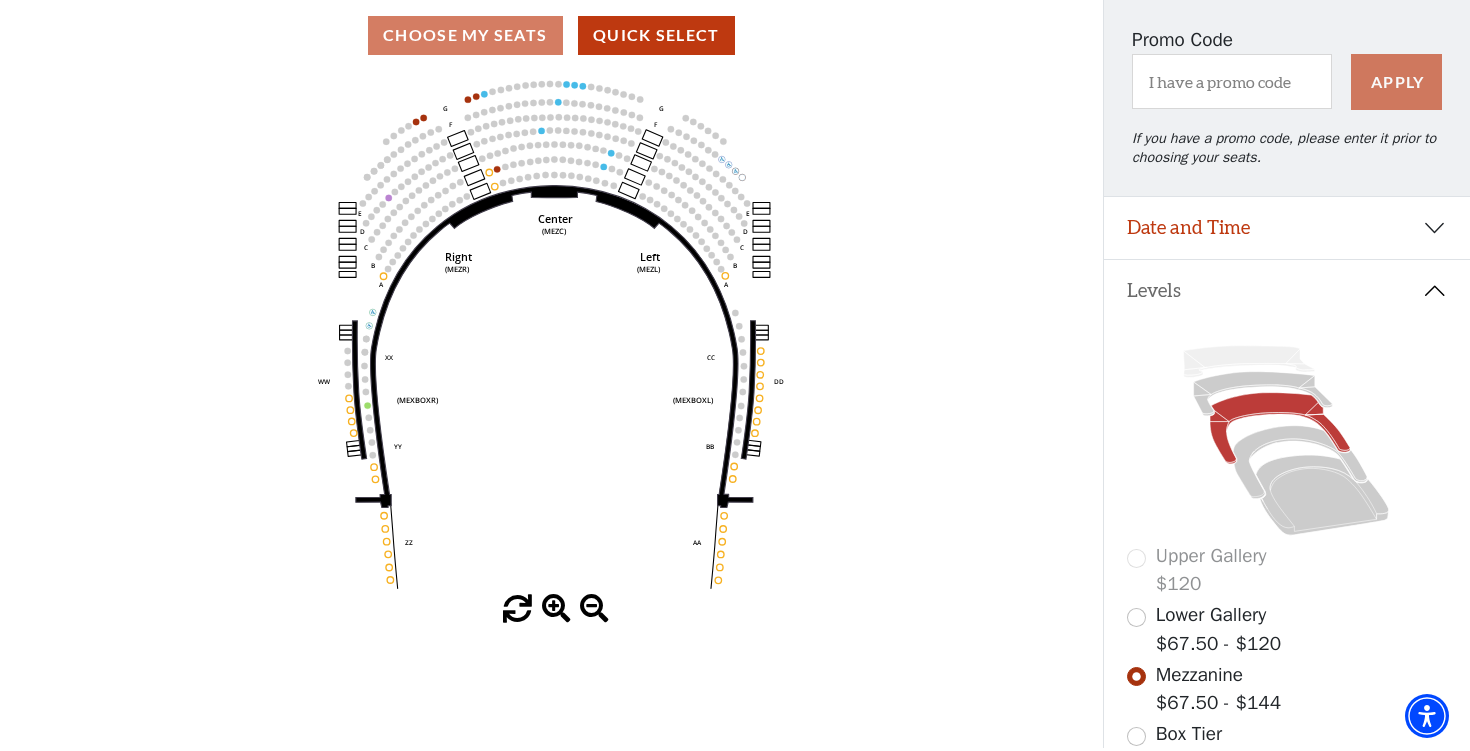 scroll, scrollTop: 180, scrollLeft: 0, axis: vertical 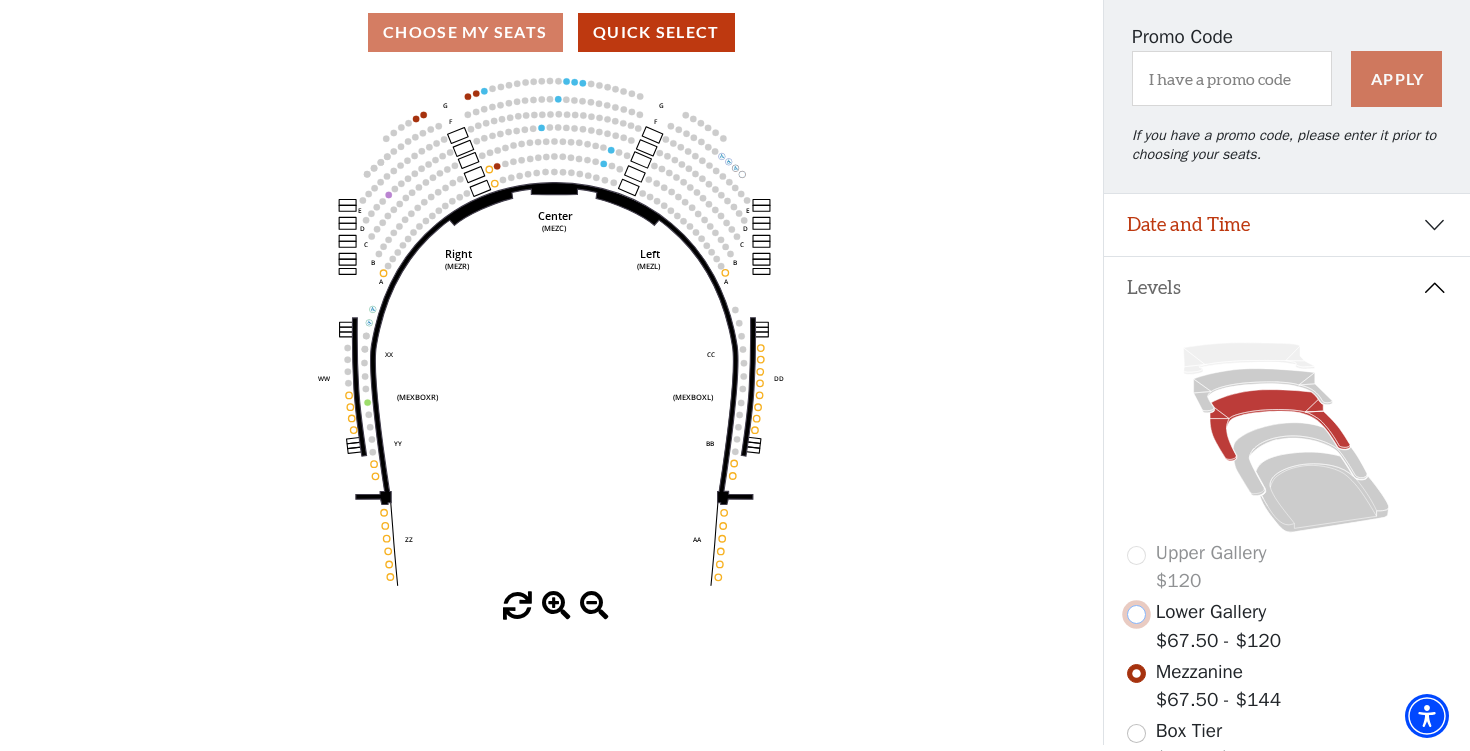 click at bounding box center [1136, 614] 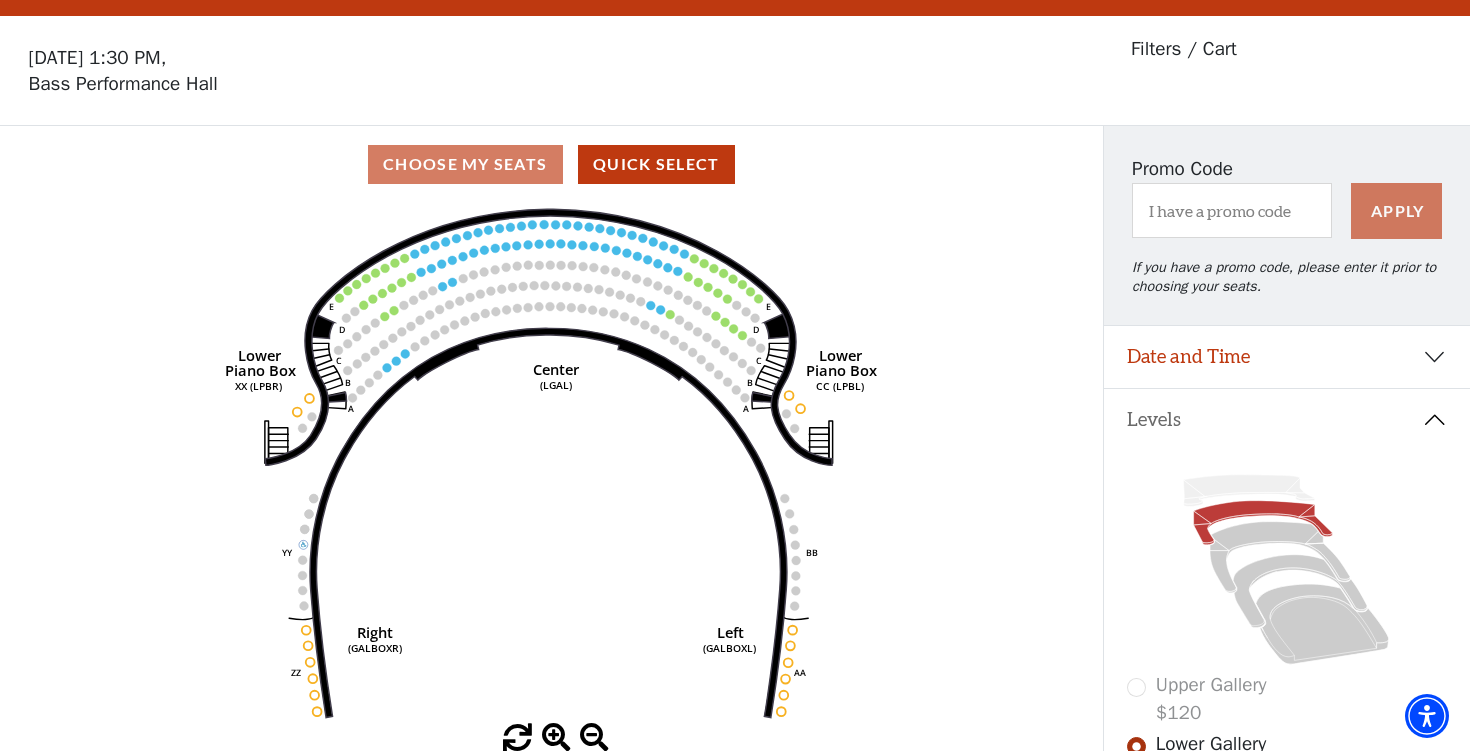 scroll, scrollTop: 92, scrollLeft: 0, axis: vertical 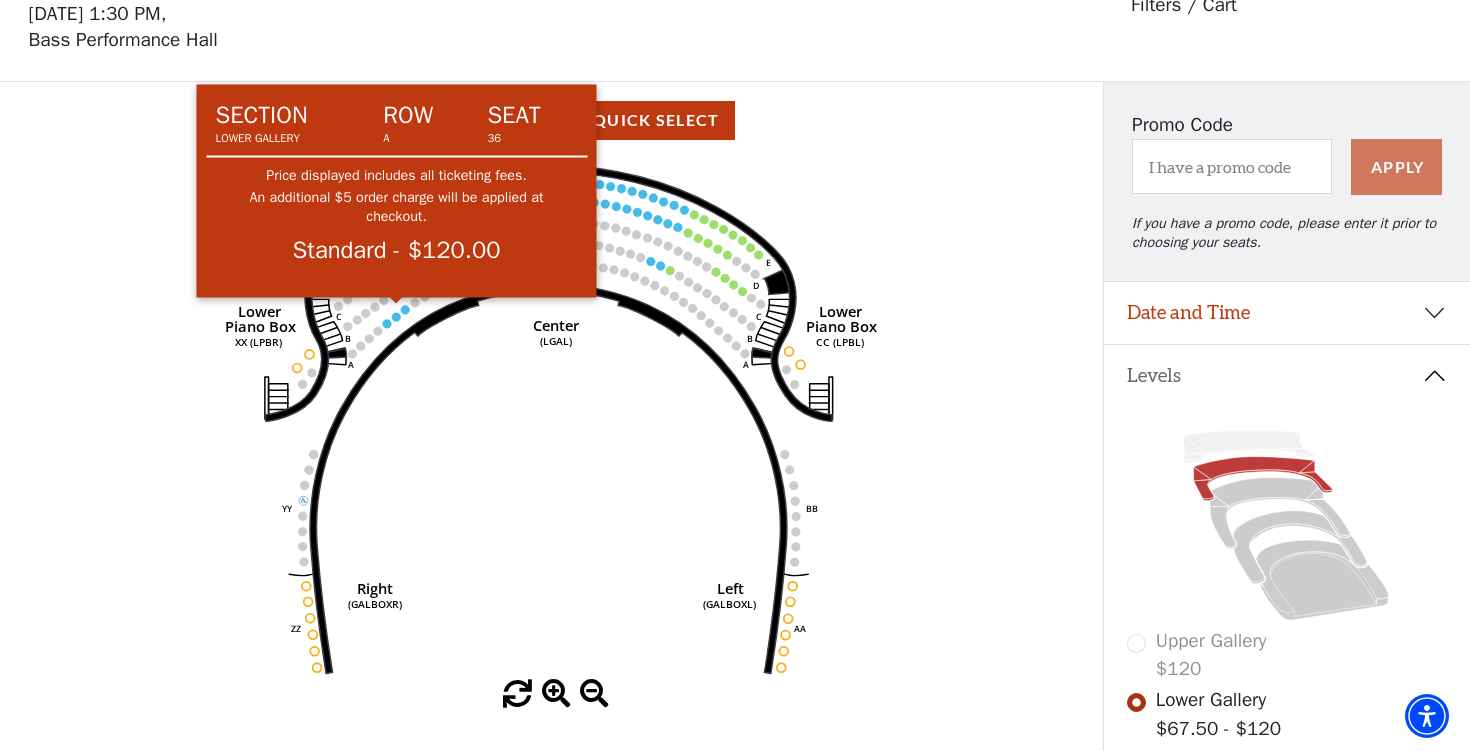 click 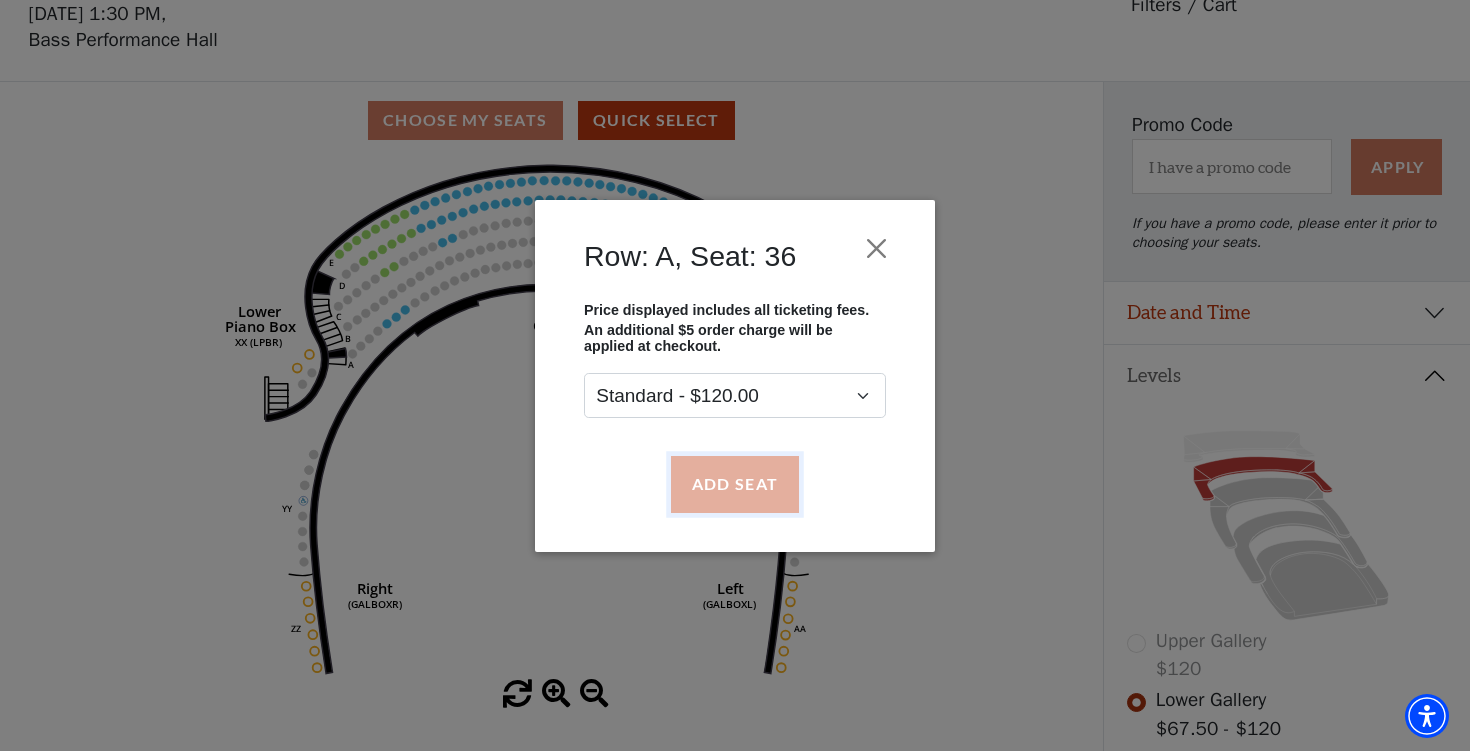 click on "Add Seat" at bounding box center [735, 484] 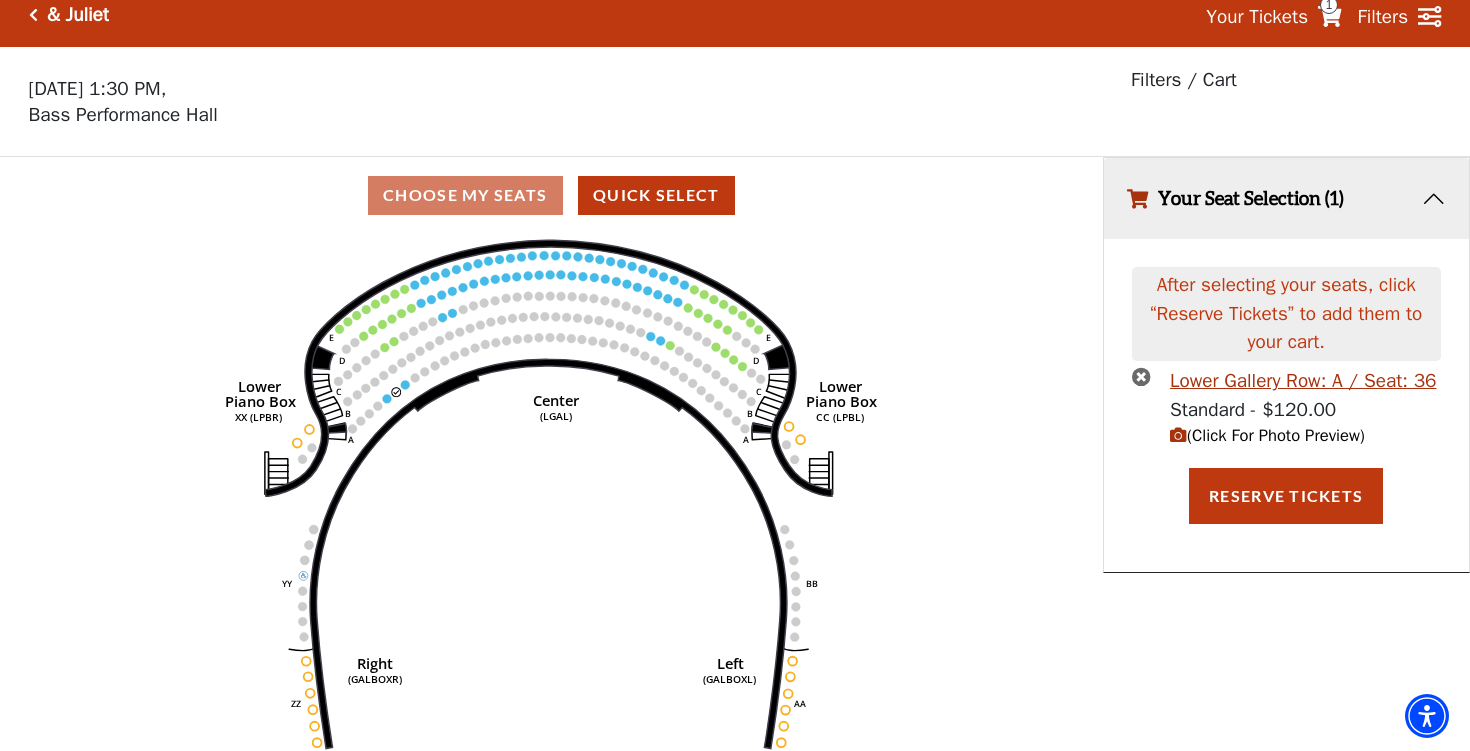 scroll, scrollTop: 0, scrollLeft: 0, axis: both 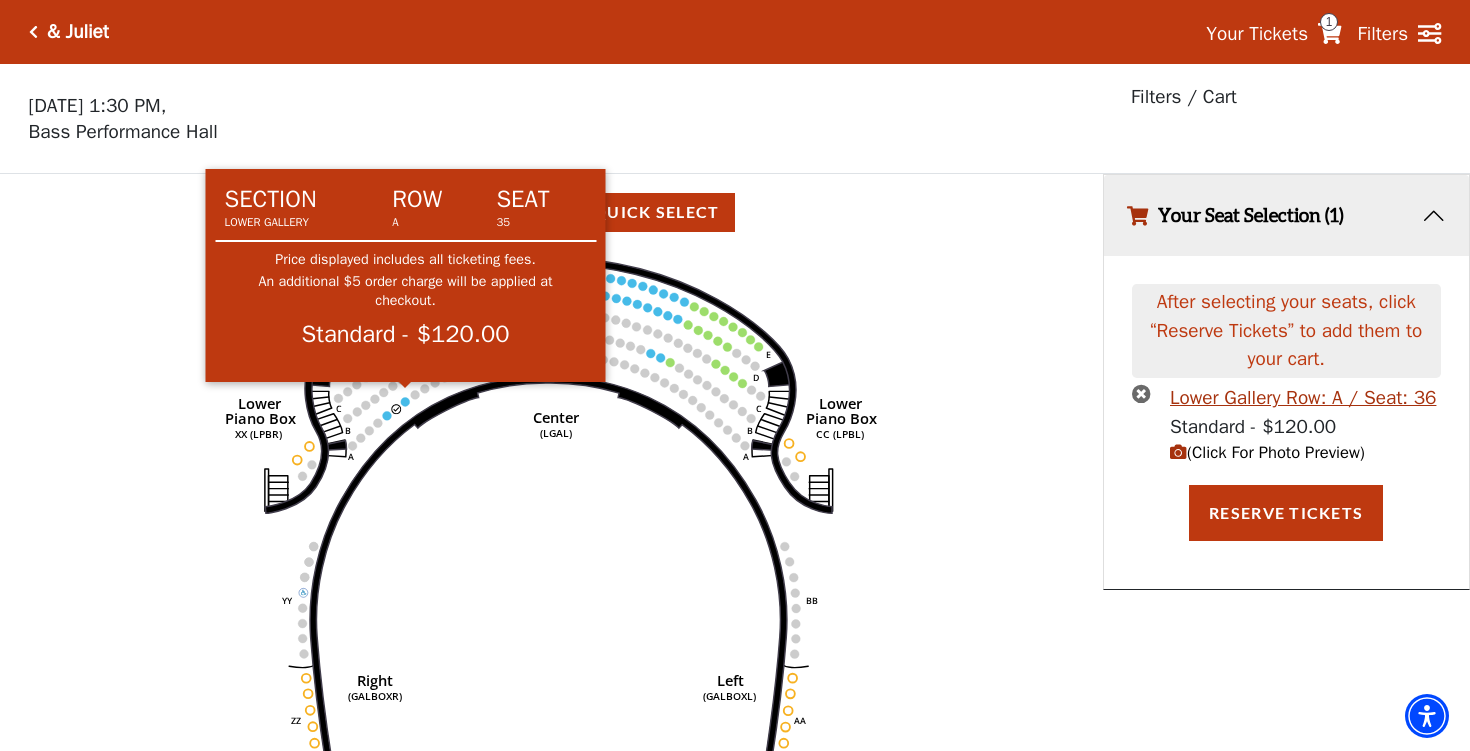 click 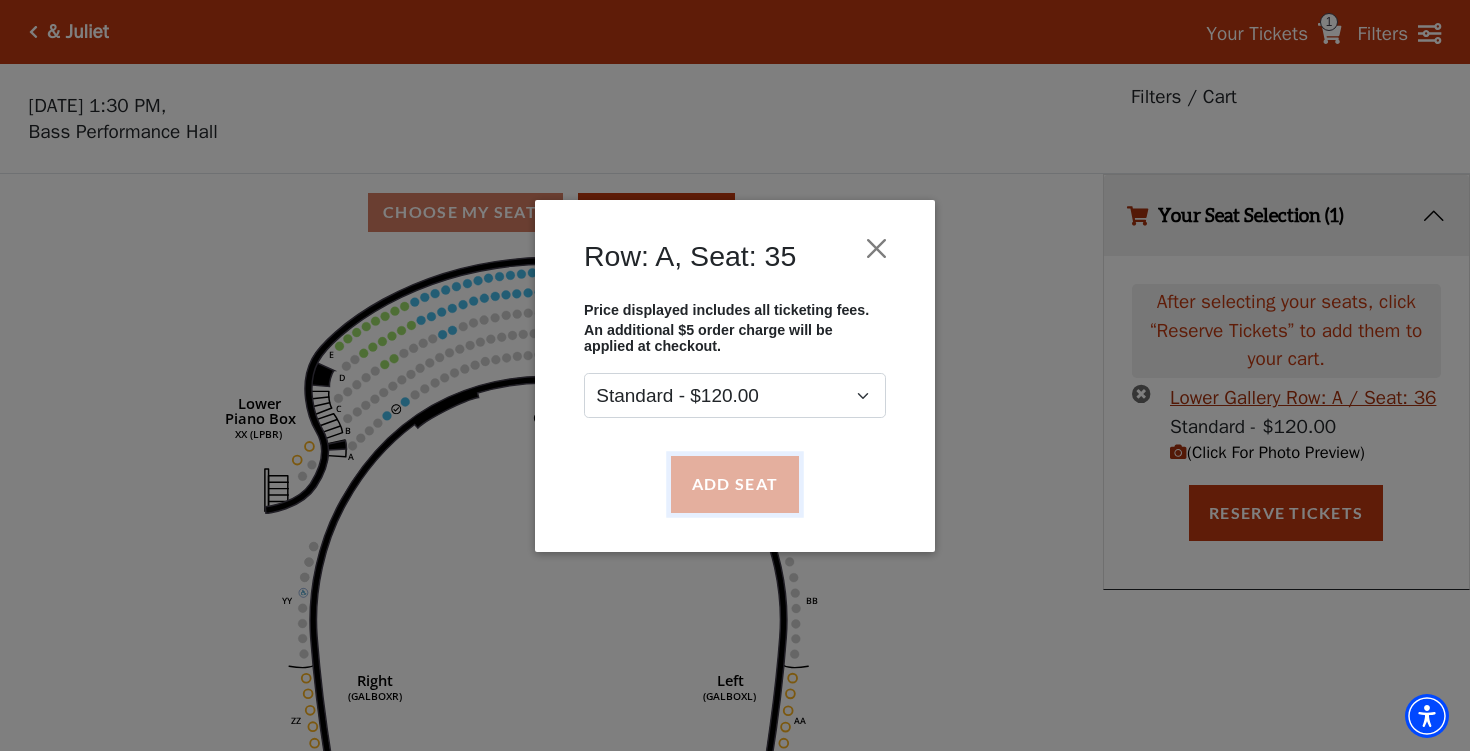click on "Add Seat" at bounding box center [735, 484] 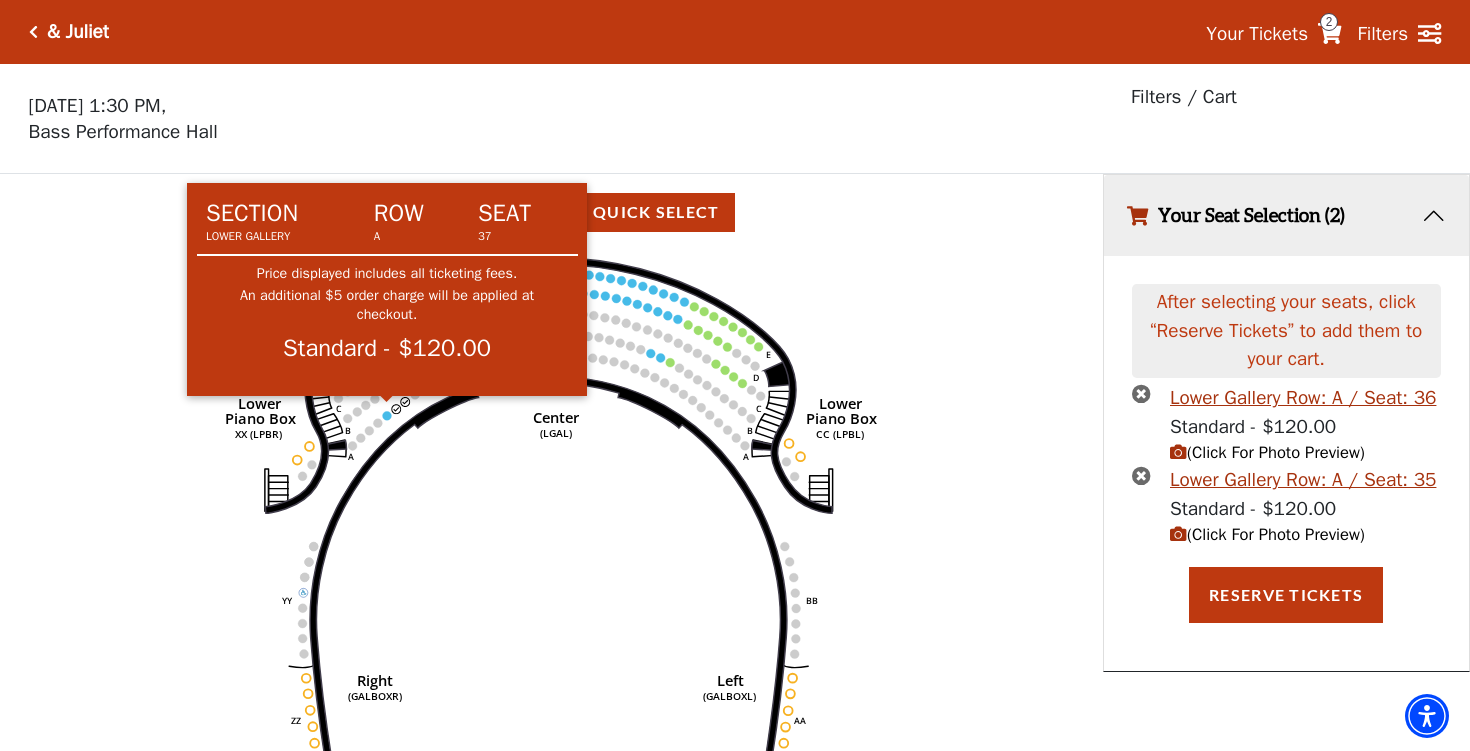 click 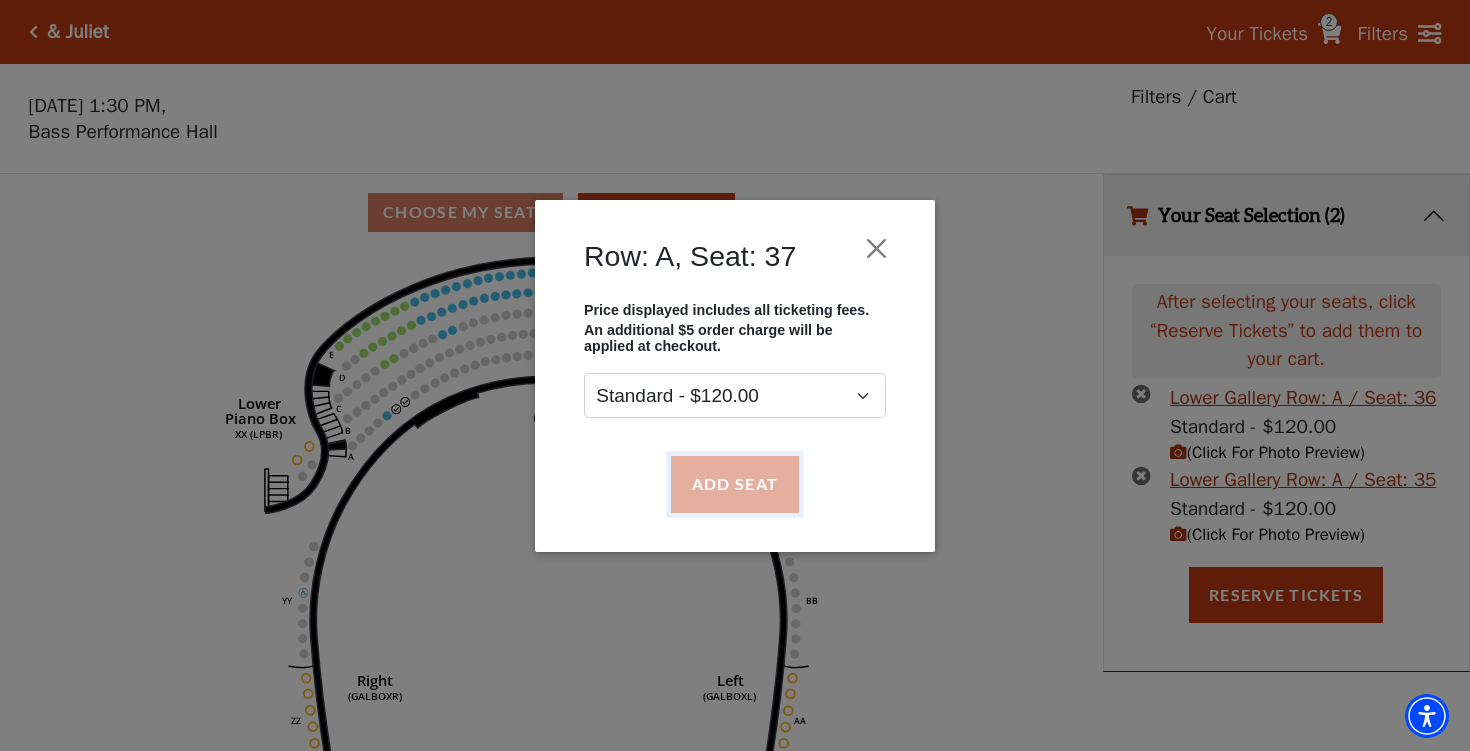 click on "Add Seat" at bounding box center (735, 484) 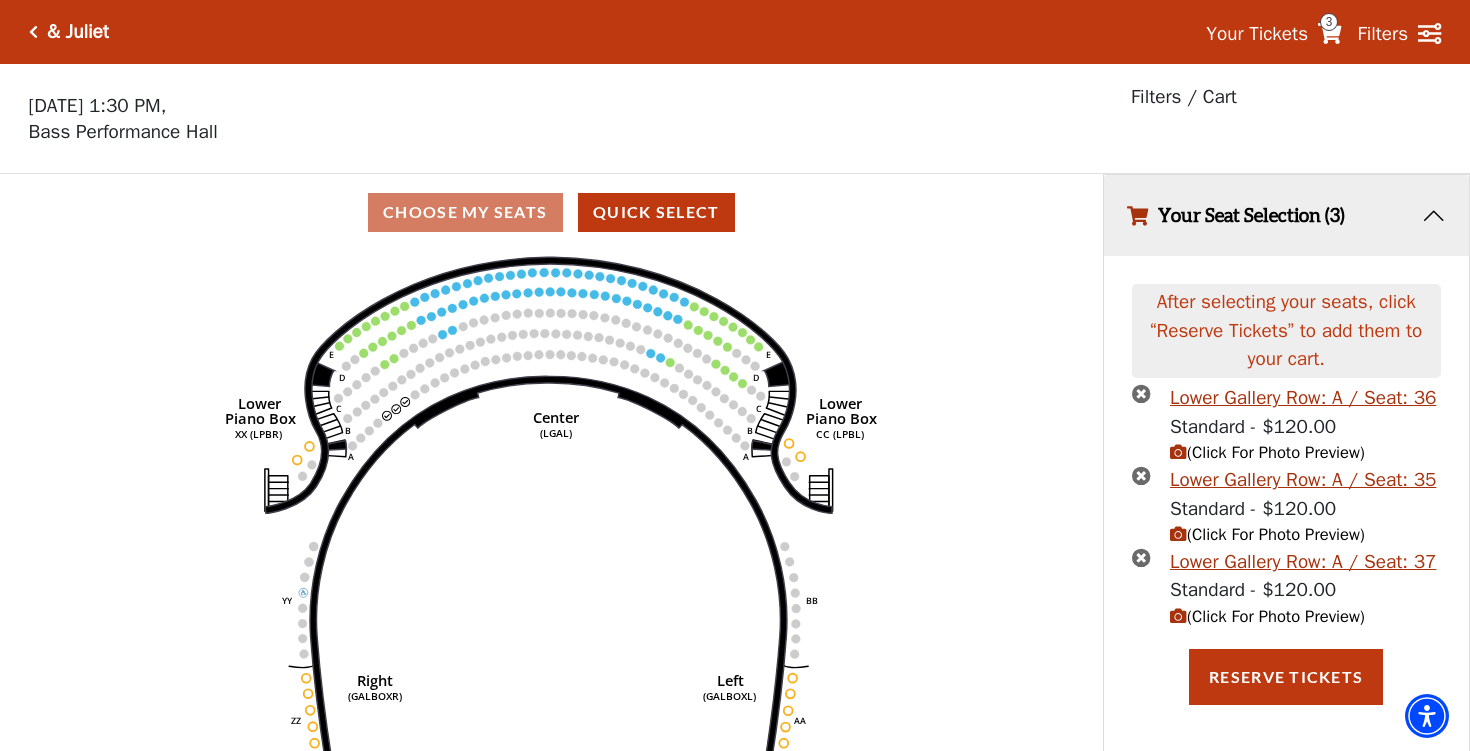 scroll, scrollTop: 42, scrollLeft: 0, axis: vertical 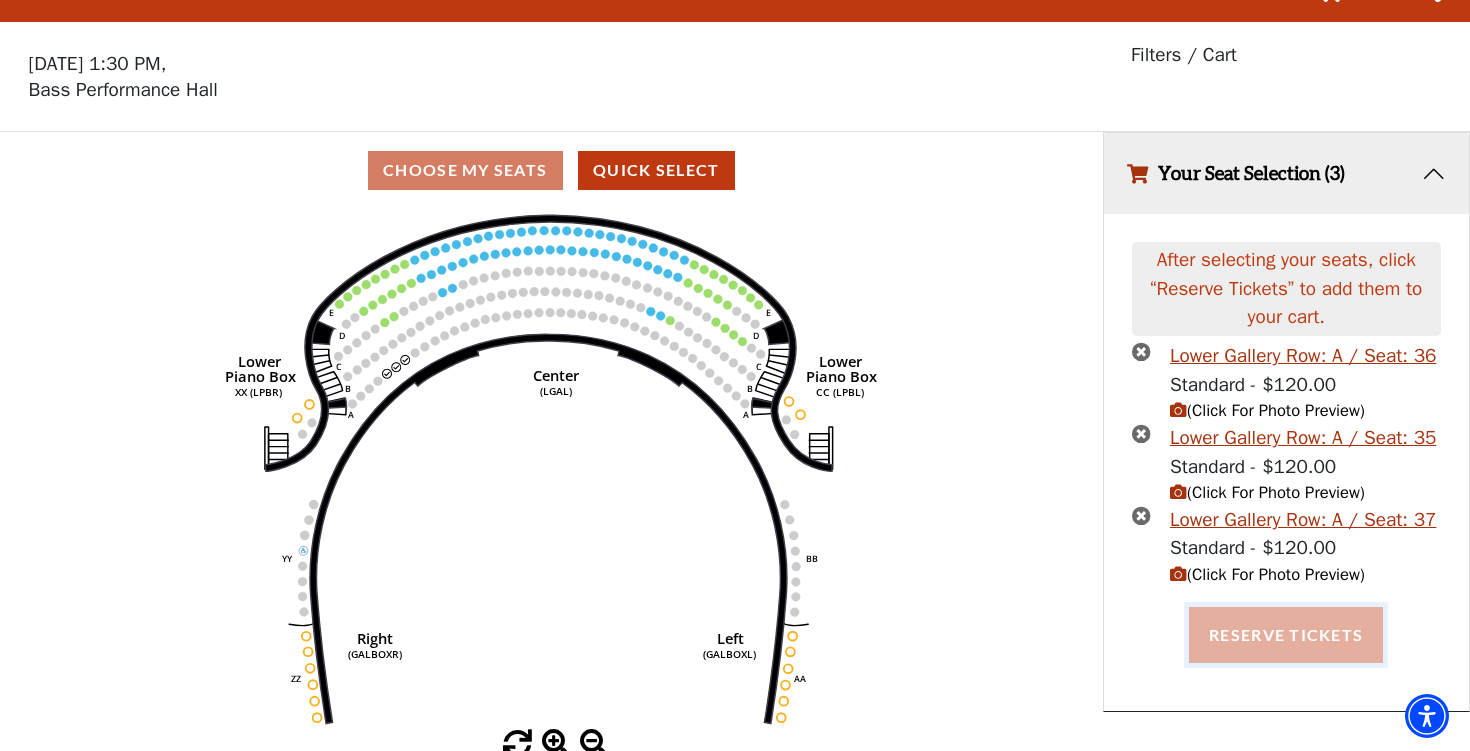click on "Reserve Tickets" at bounding box center [1286, 635] 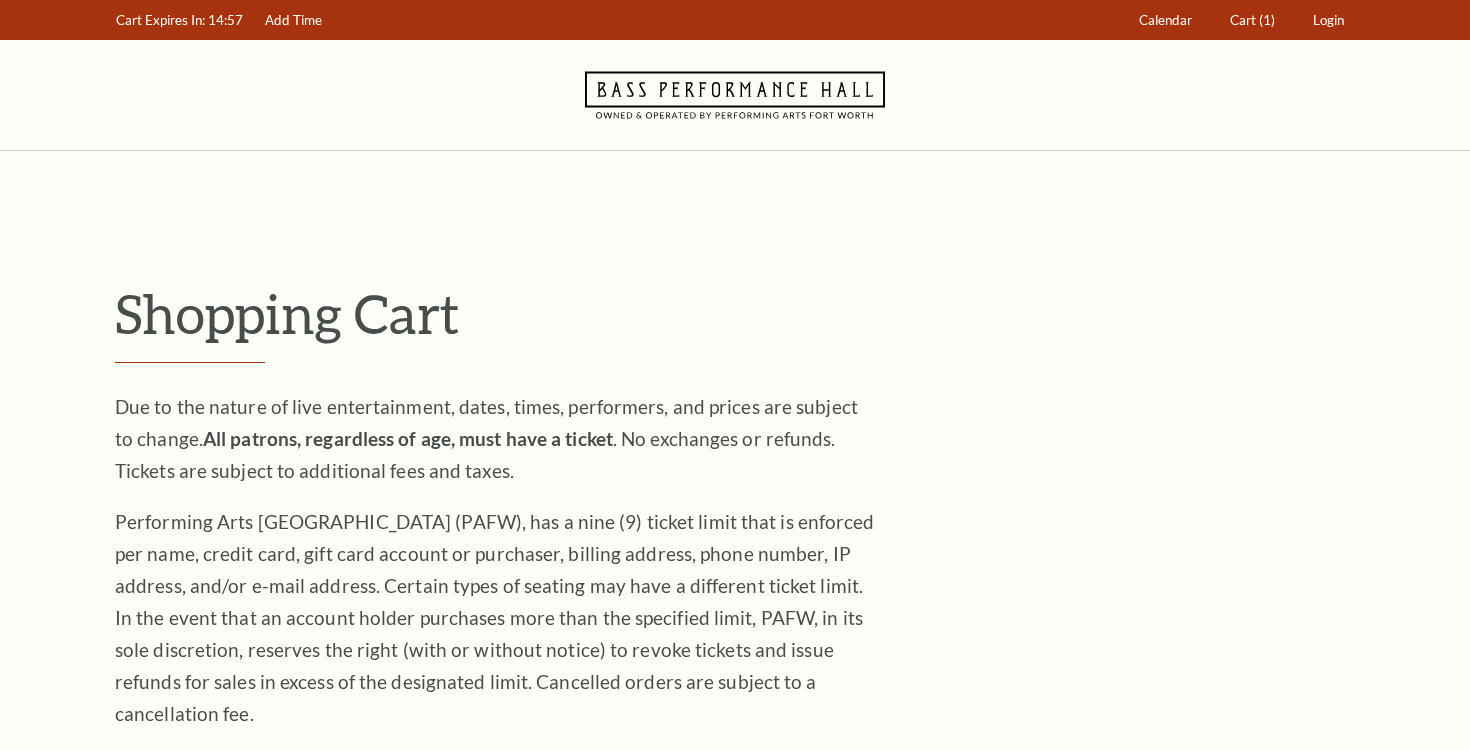 scroll, scrollTop: 0, scrollLeft: 0, axis: both 